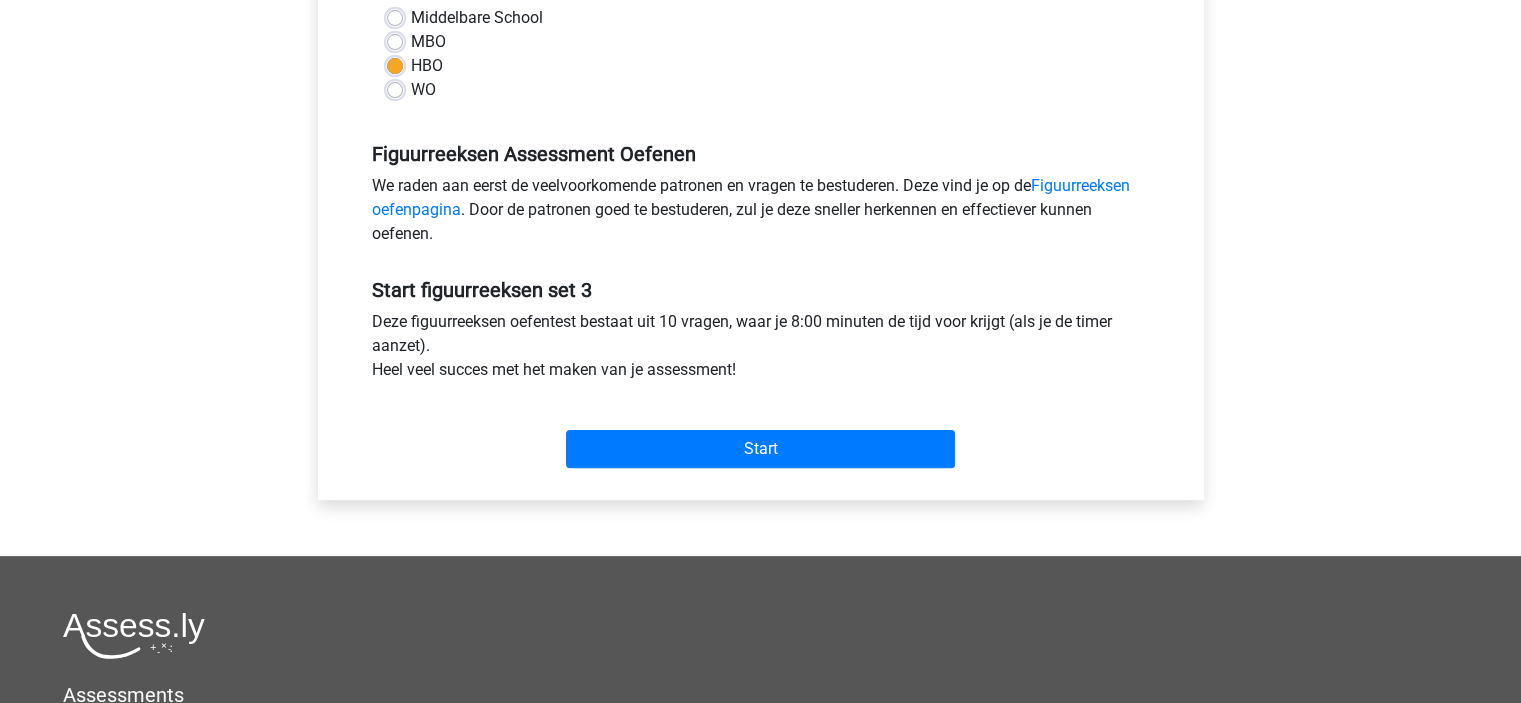 scroll, scrollTop: 600, scrollLeft: 0, axis: vertical 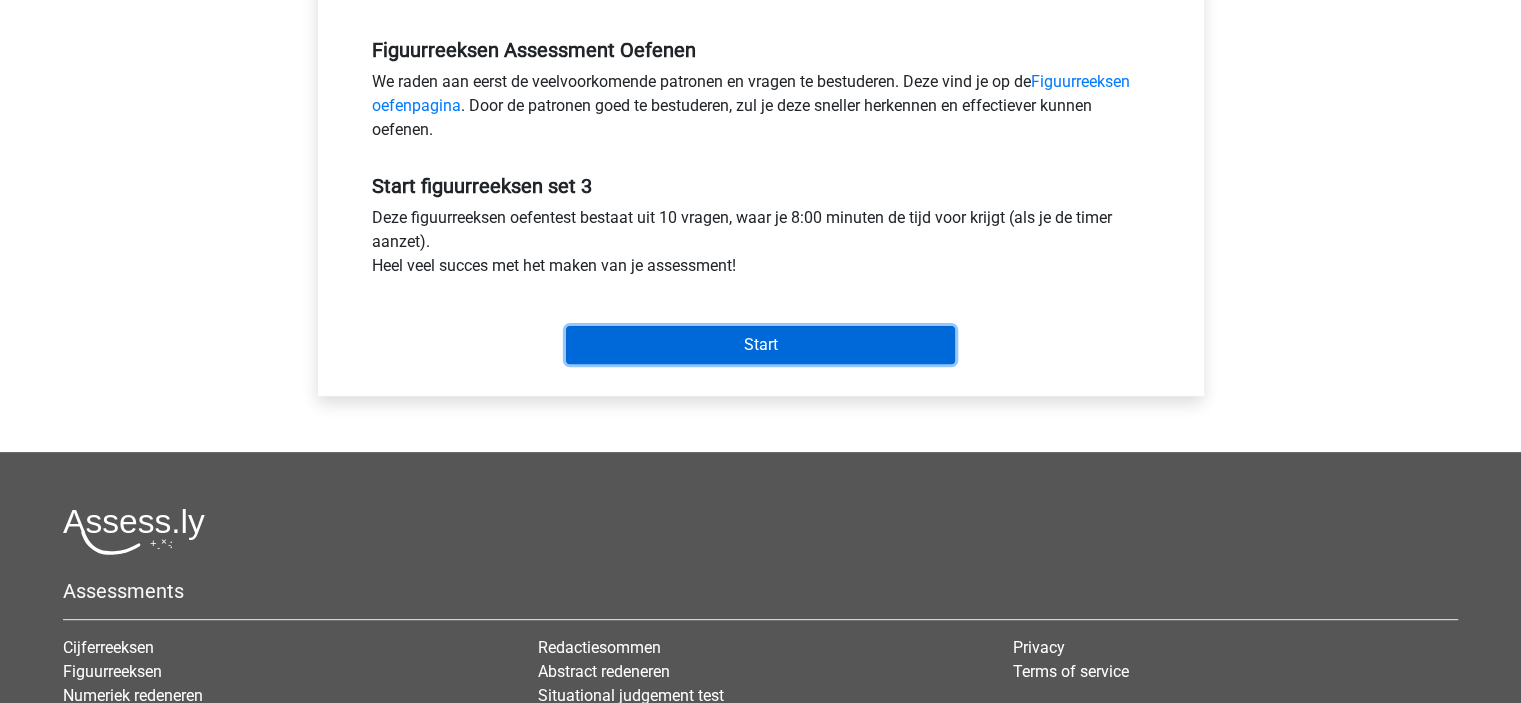 click on "Start" at bounding box center [760, 345] 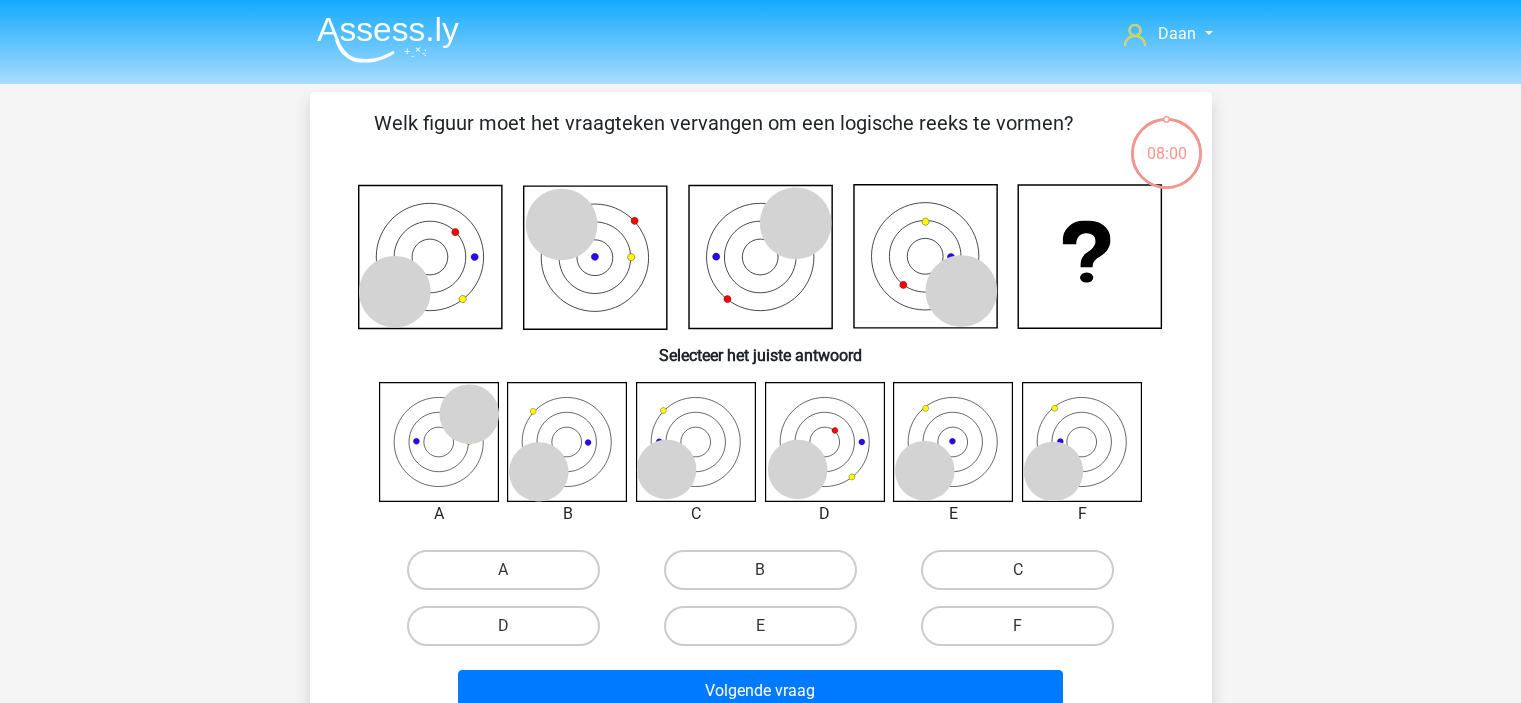 scroll, scrollTop: 0, scrollLeft: 0, axis: both 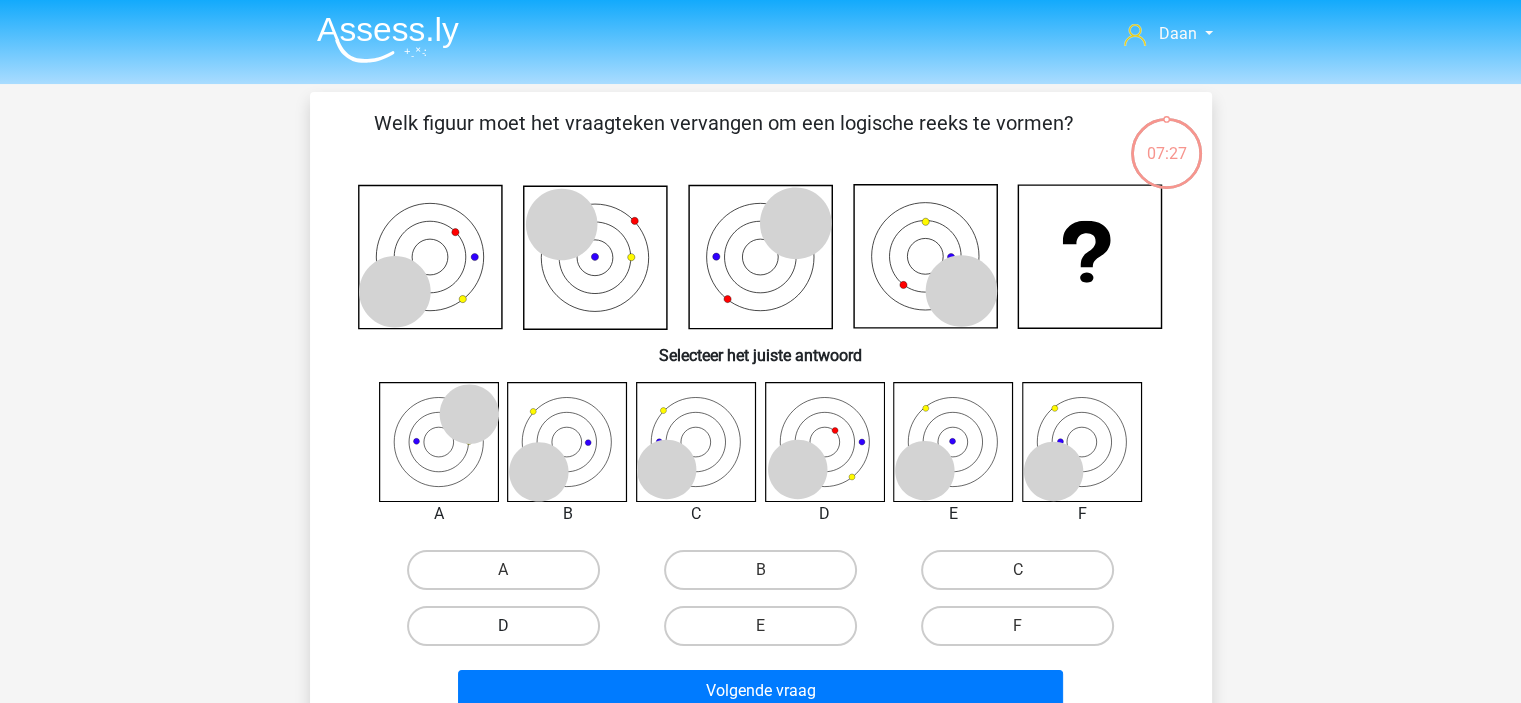 click on "D" at bounding box center [503, 626] 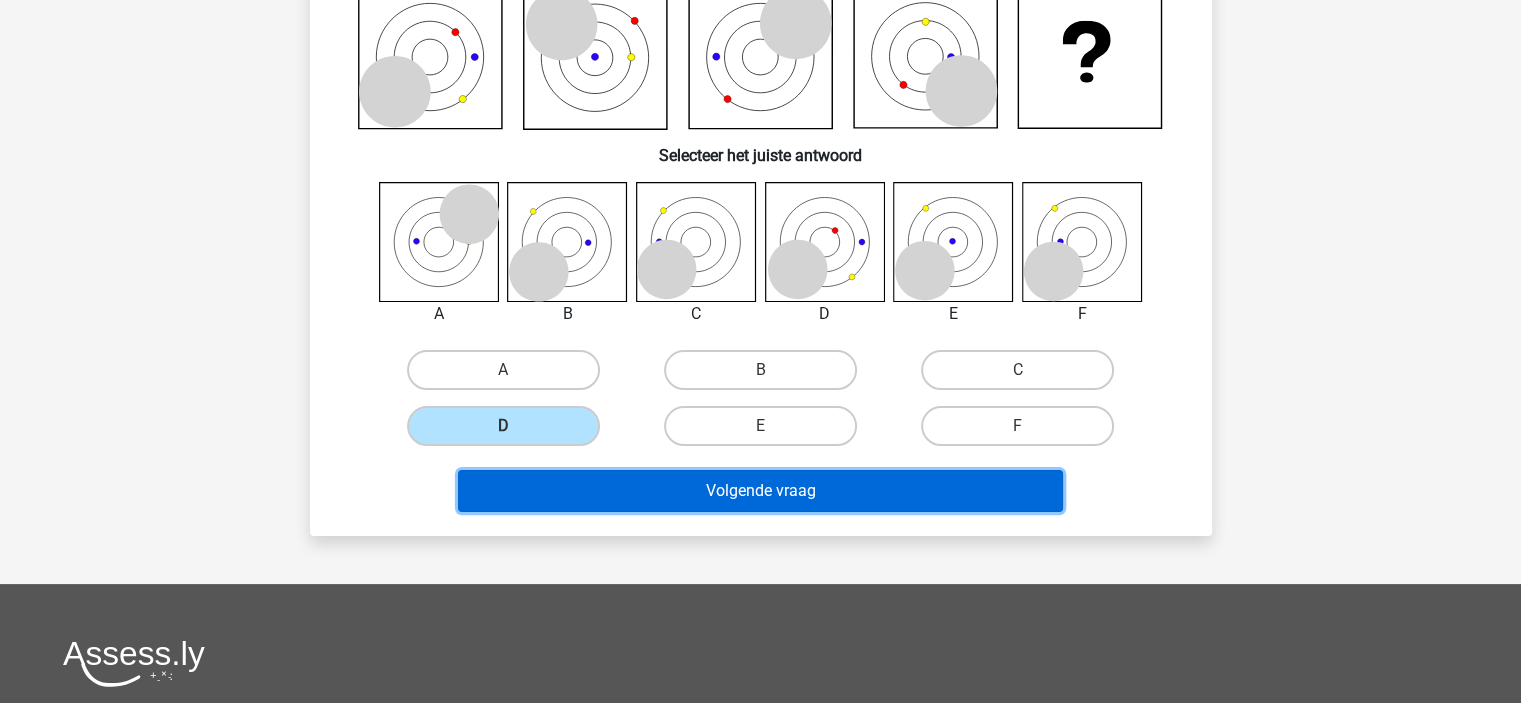 click on "Volgende vraag" at bounding box center (760, 491) 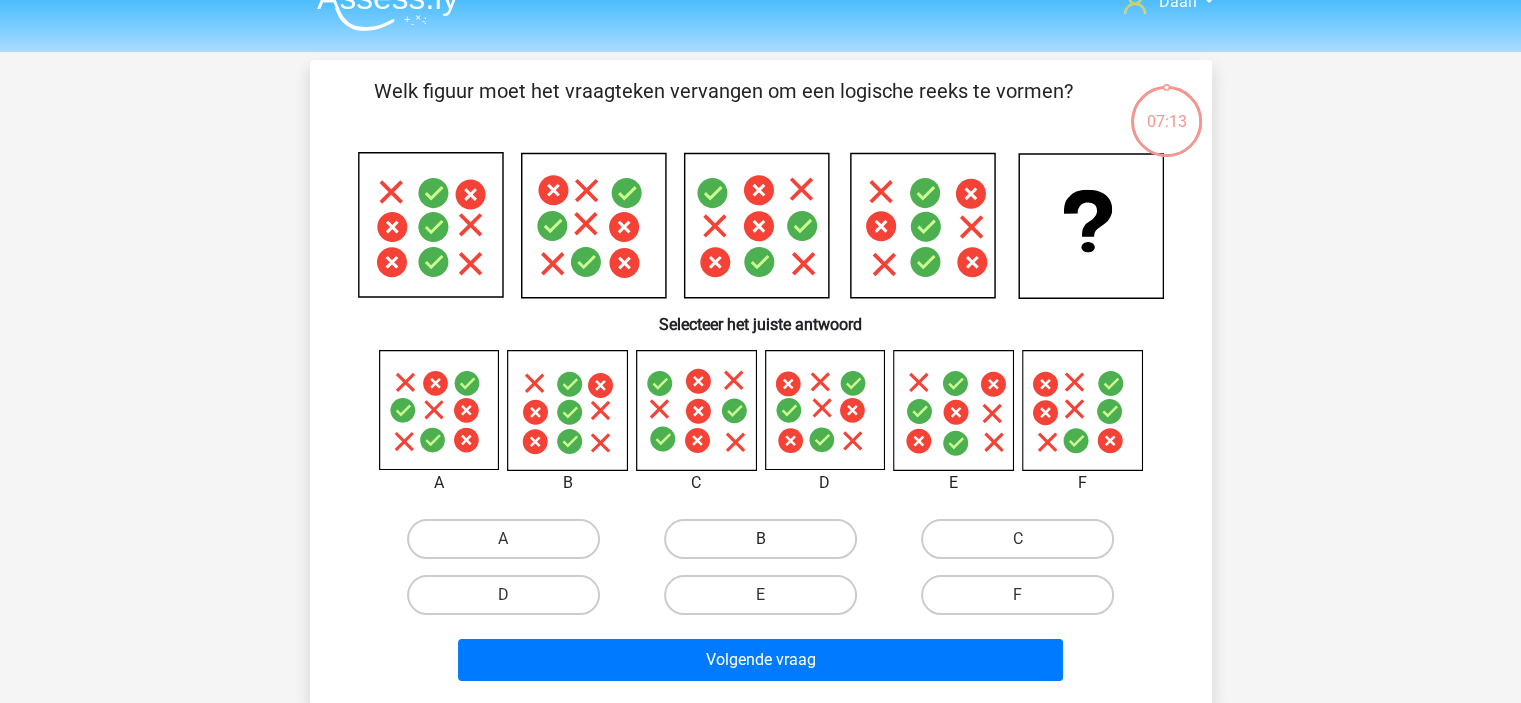 scroll, scrollTop: 0, scrollLeft: 0, axis: both 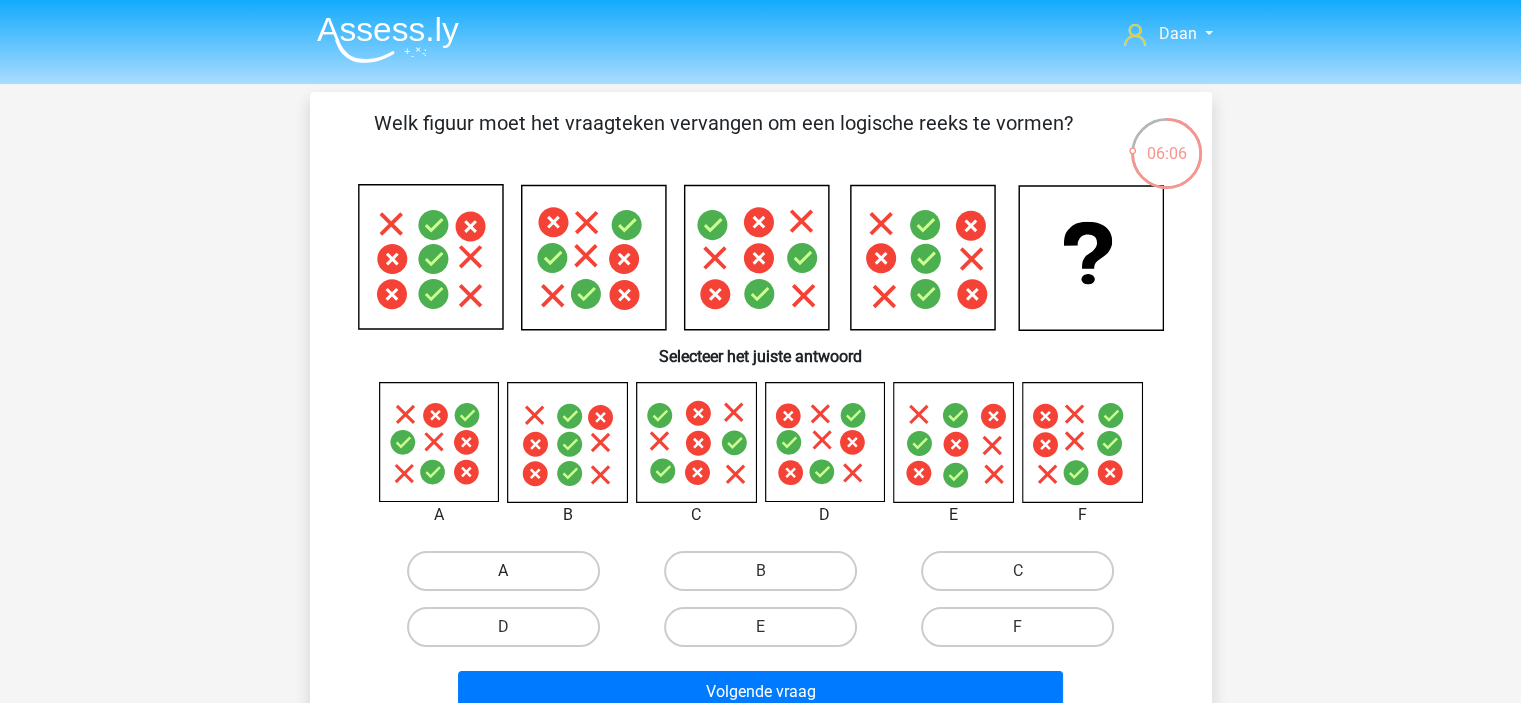 click on "A" at bounding box center [503, 571] 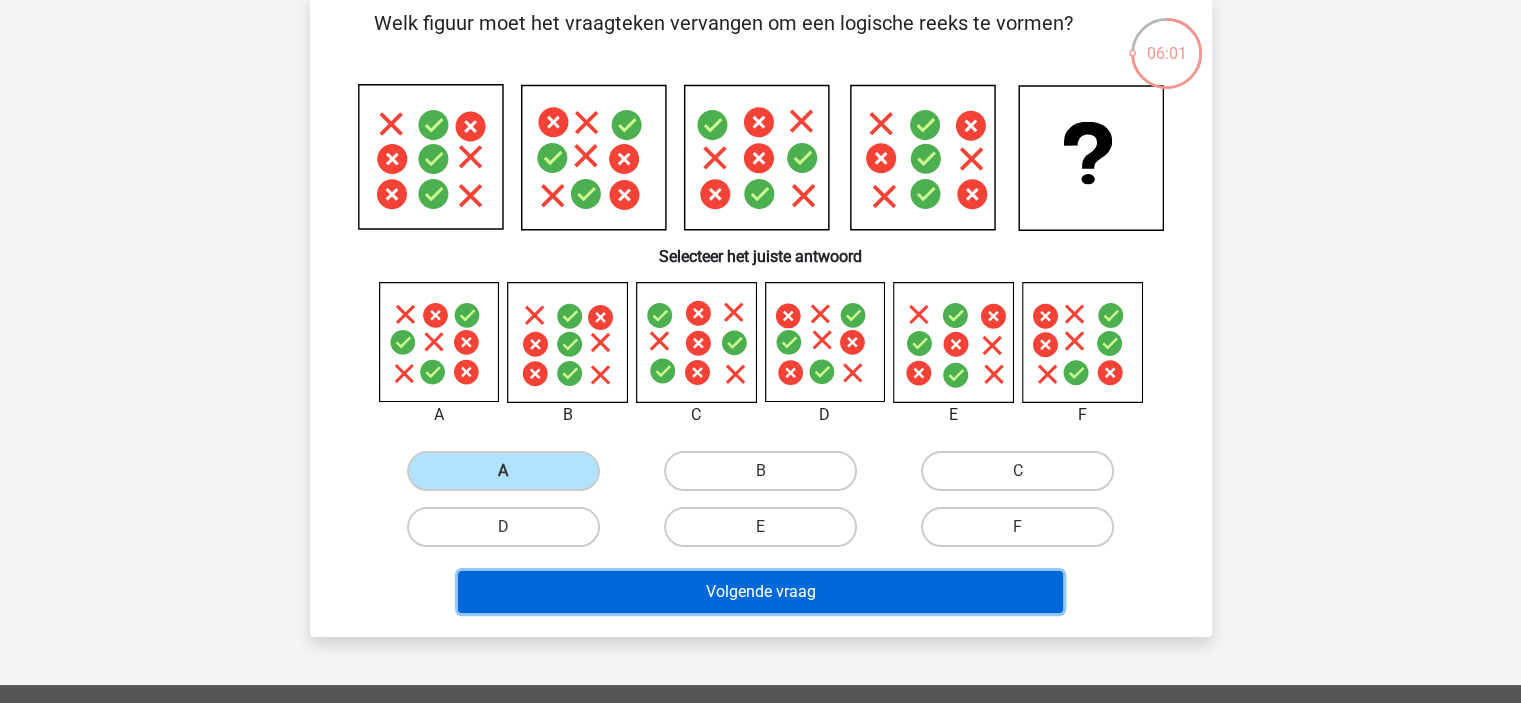 click on "Volgende vraag" at bounding box center [760, 592] 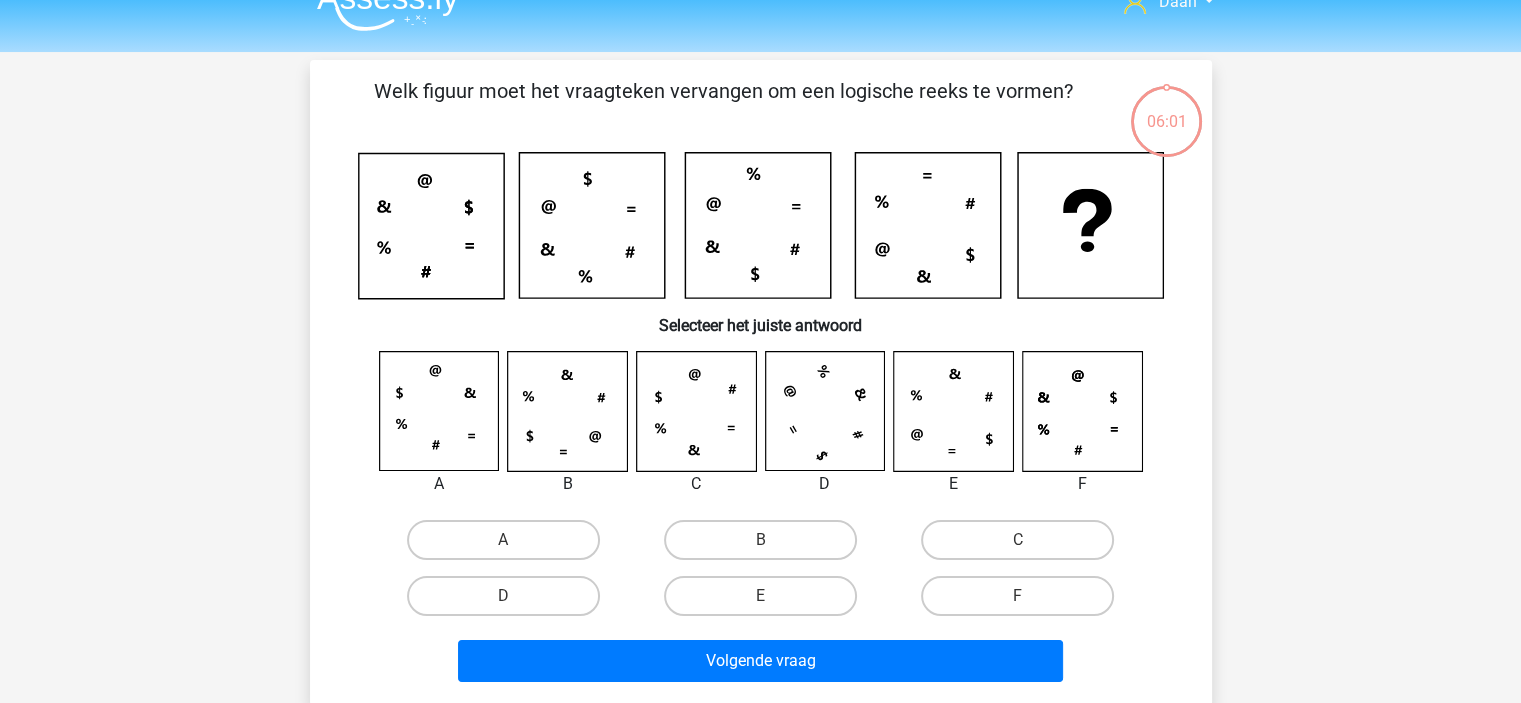 scroll, scrollTop: 0, scrollLeft: 0, axis: both 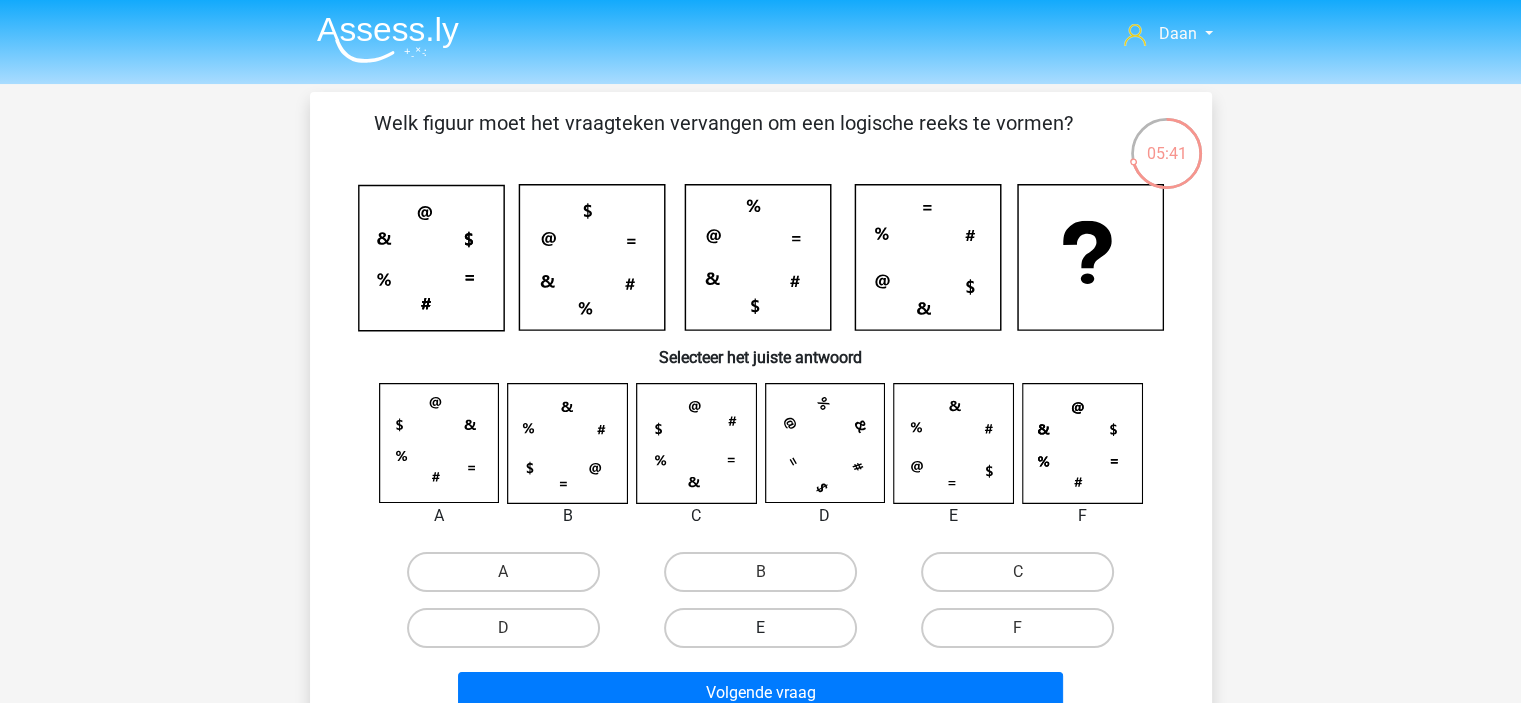 click on "E" at bounding box center (760, 628) 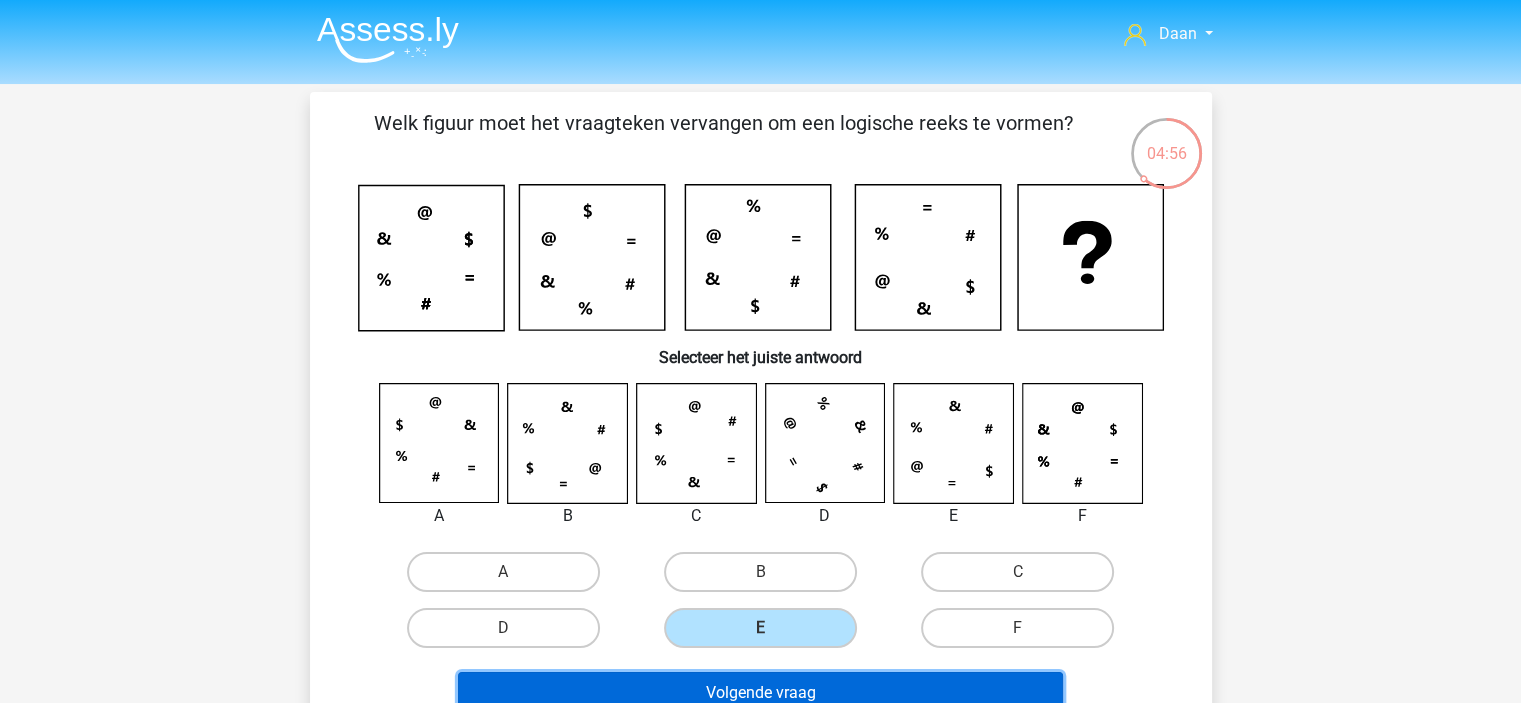 click on "Volgende vraag" at bounding box center [760, 693] 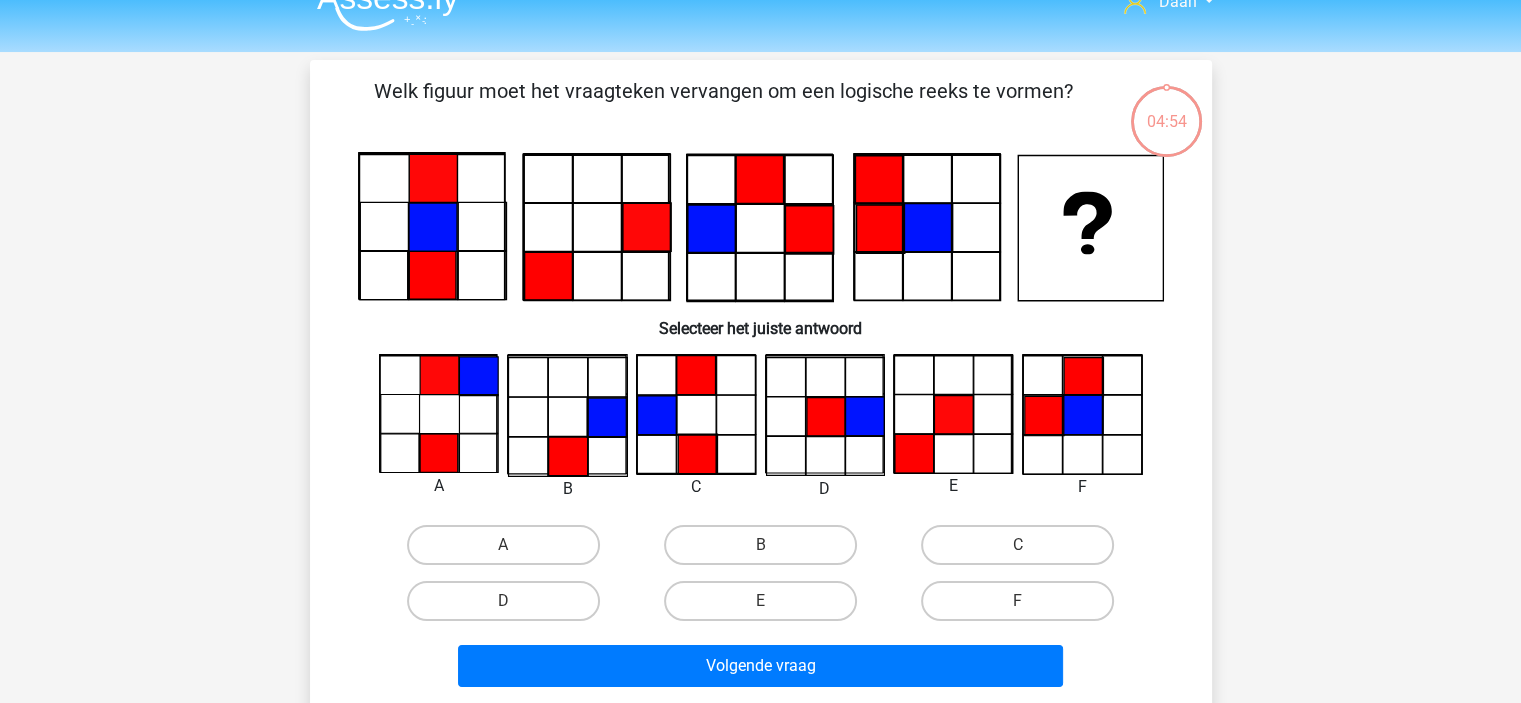 scroll, scrollTop: 0, scrollLeft: 0, axis: both 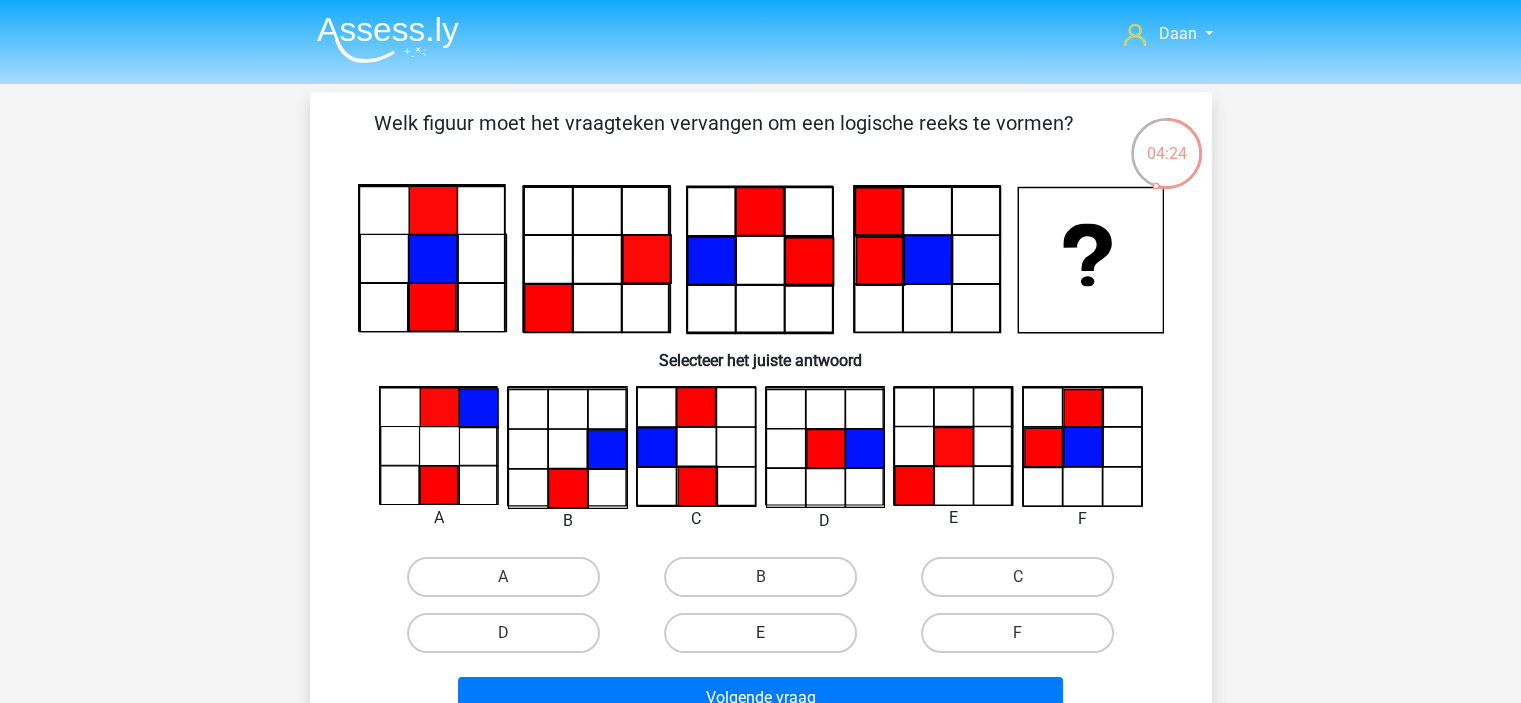 click on "E" at bounding box center (760, 633) 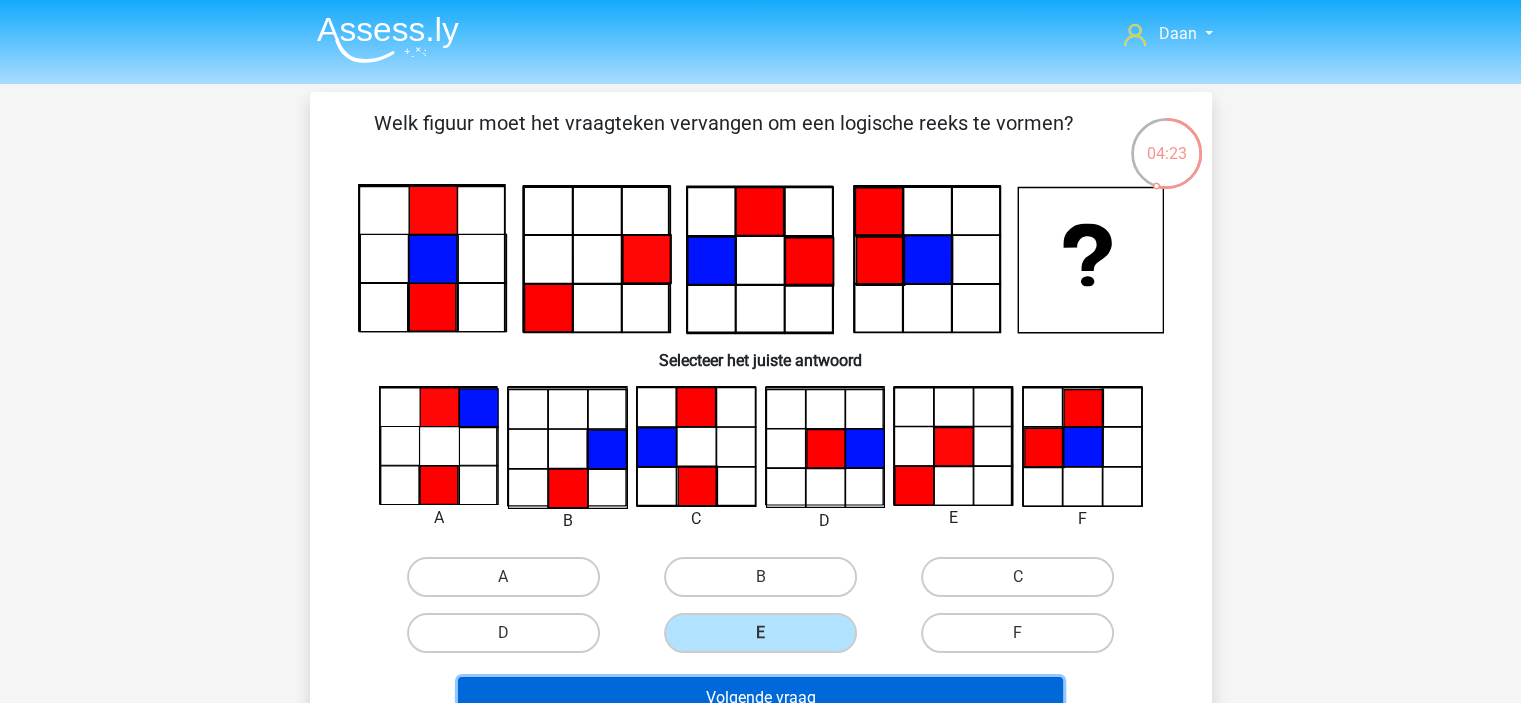 click on "Volgende vraag" at bounding box center (760, 698) 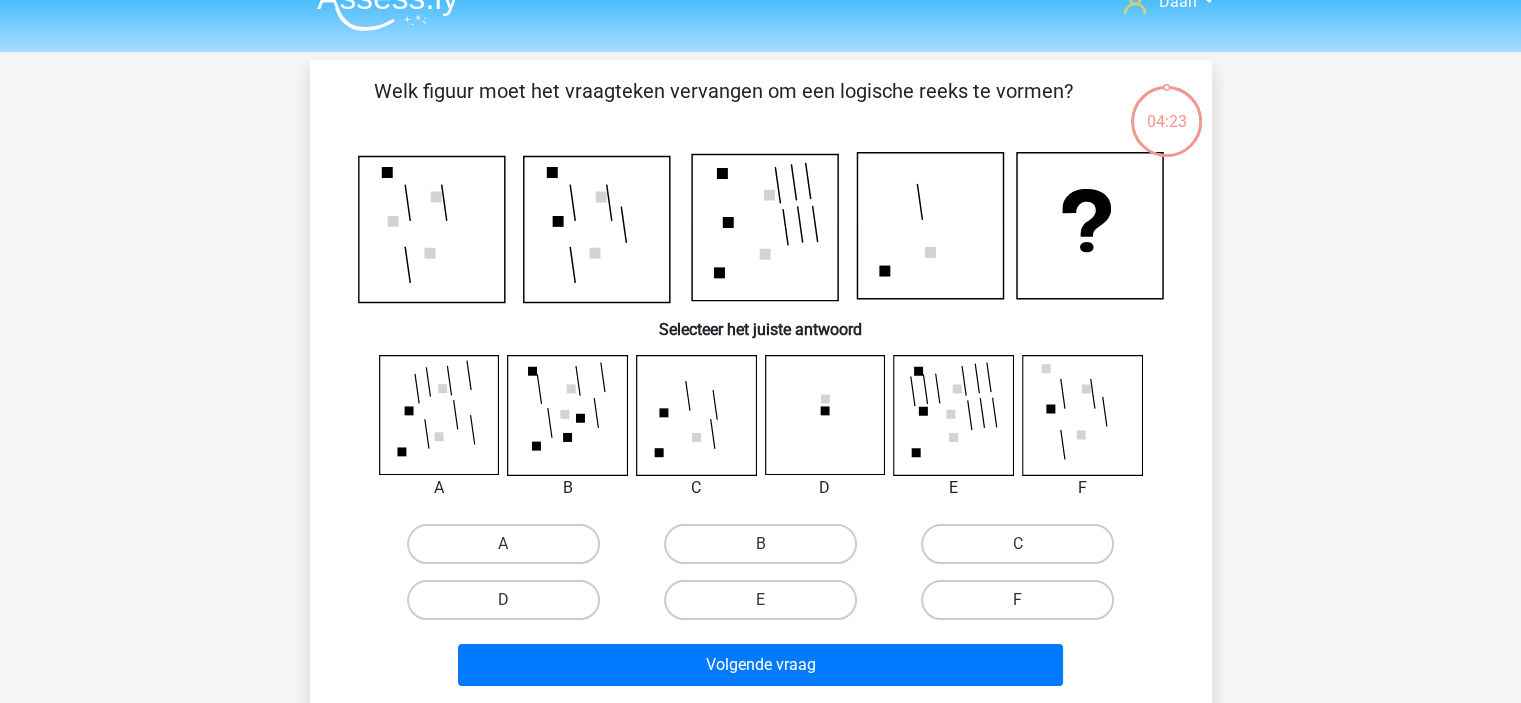 scroll, scrollTop: 0, scrollLeft: 0, axis: both 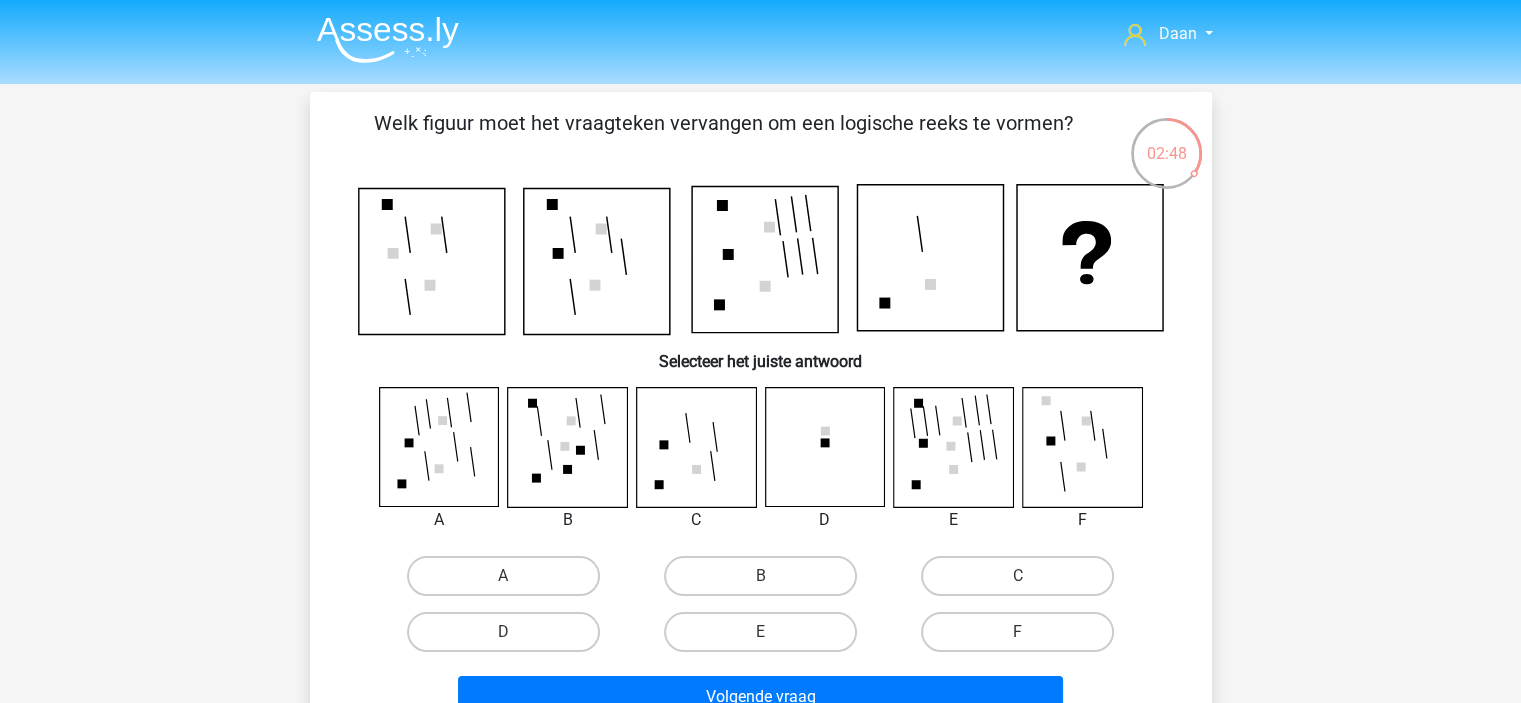 click on "C" at bounding box center (1024, 582) 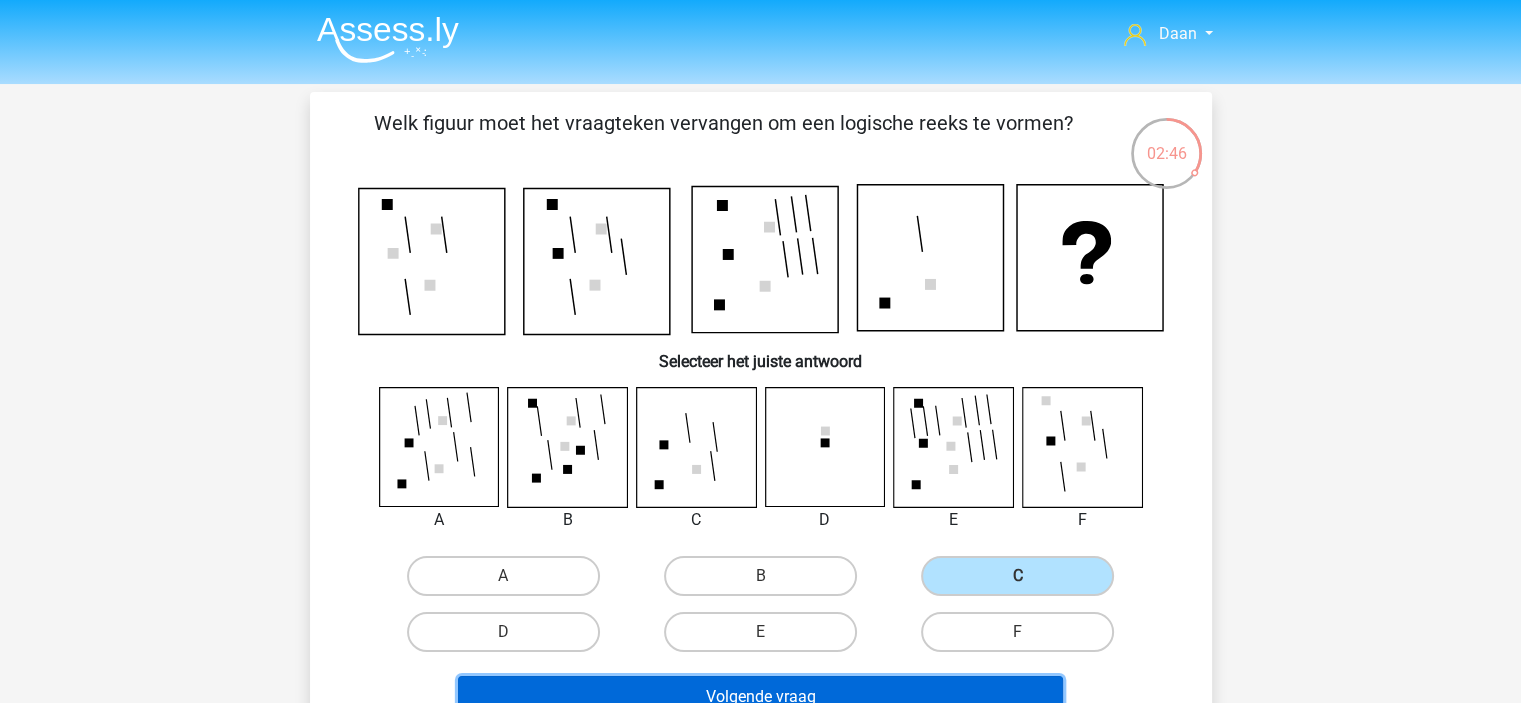 click on "Volgende vraag" at bounding box center [760, 697] 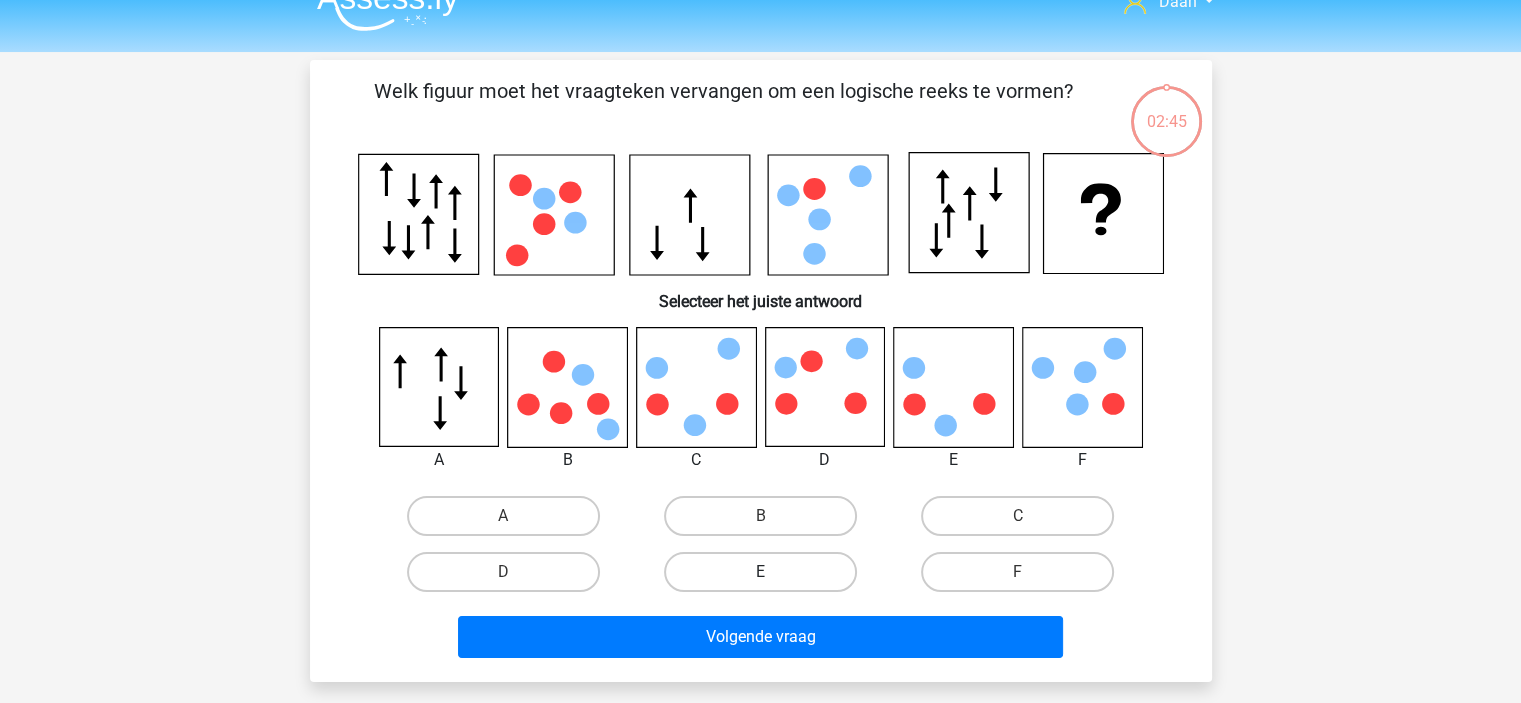 scroll, scrollTop: 0, scrollLeft: 0, axis: both 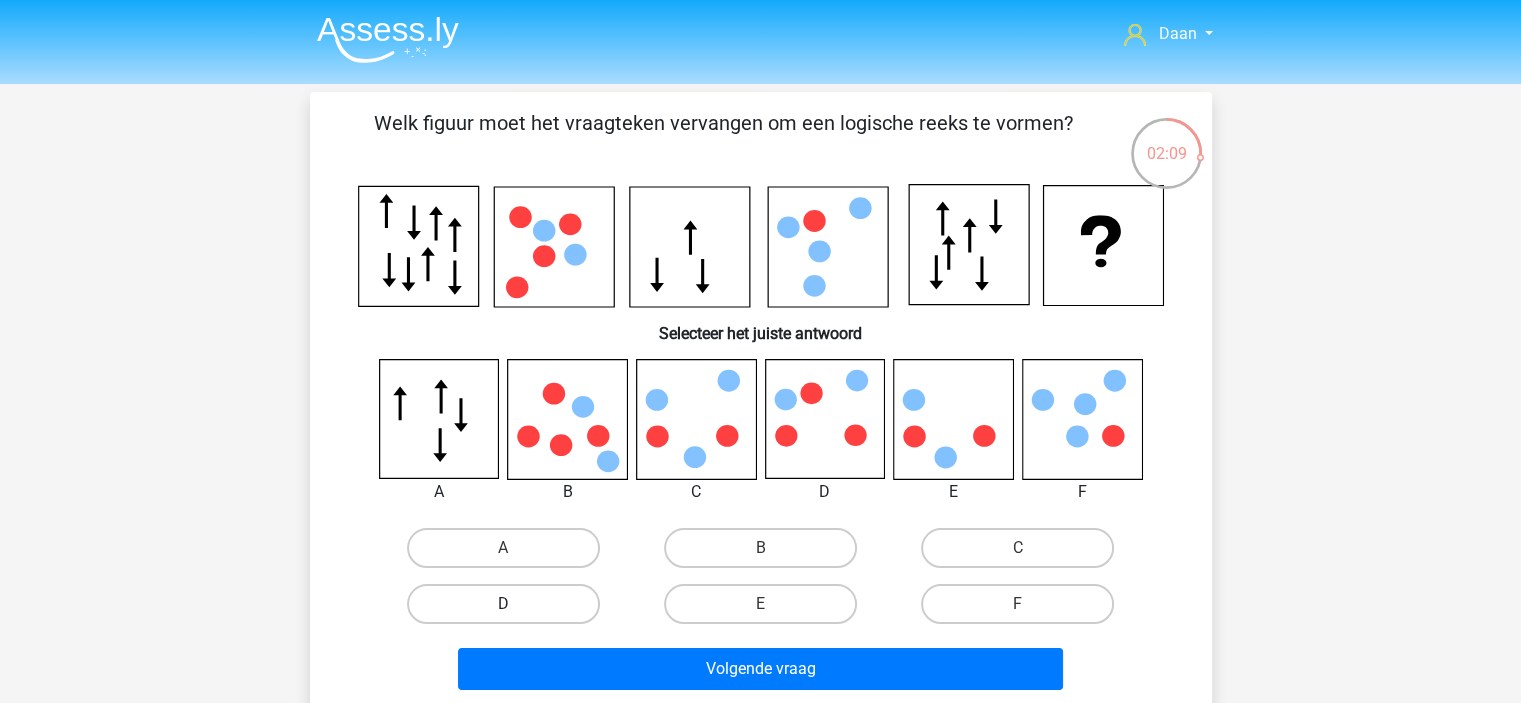 click on "D" at bounding box center [503, 604] 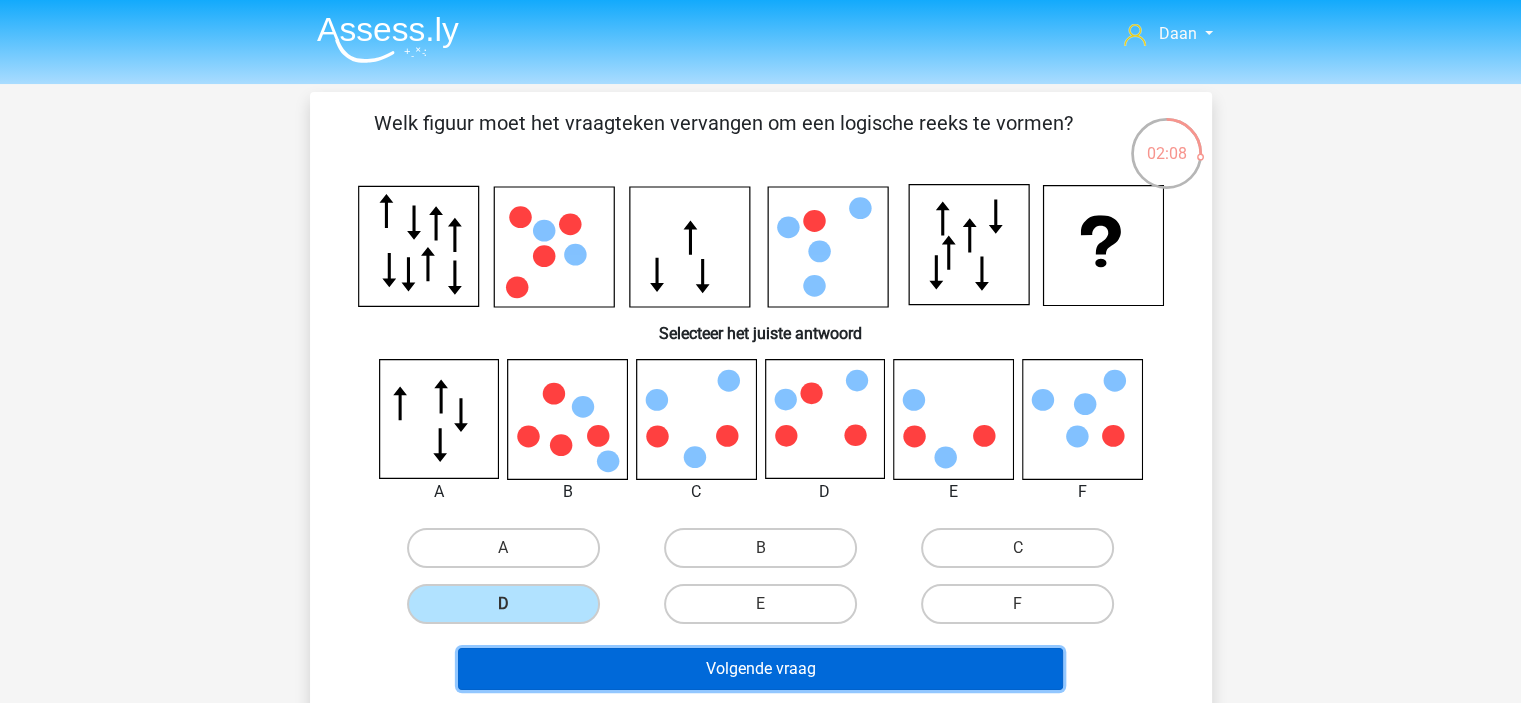 click on "Volgende vraag" at bounding box center (760, 669) 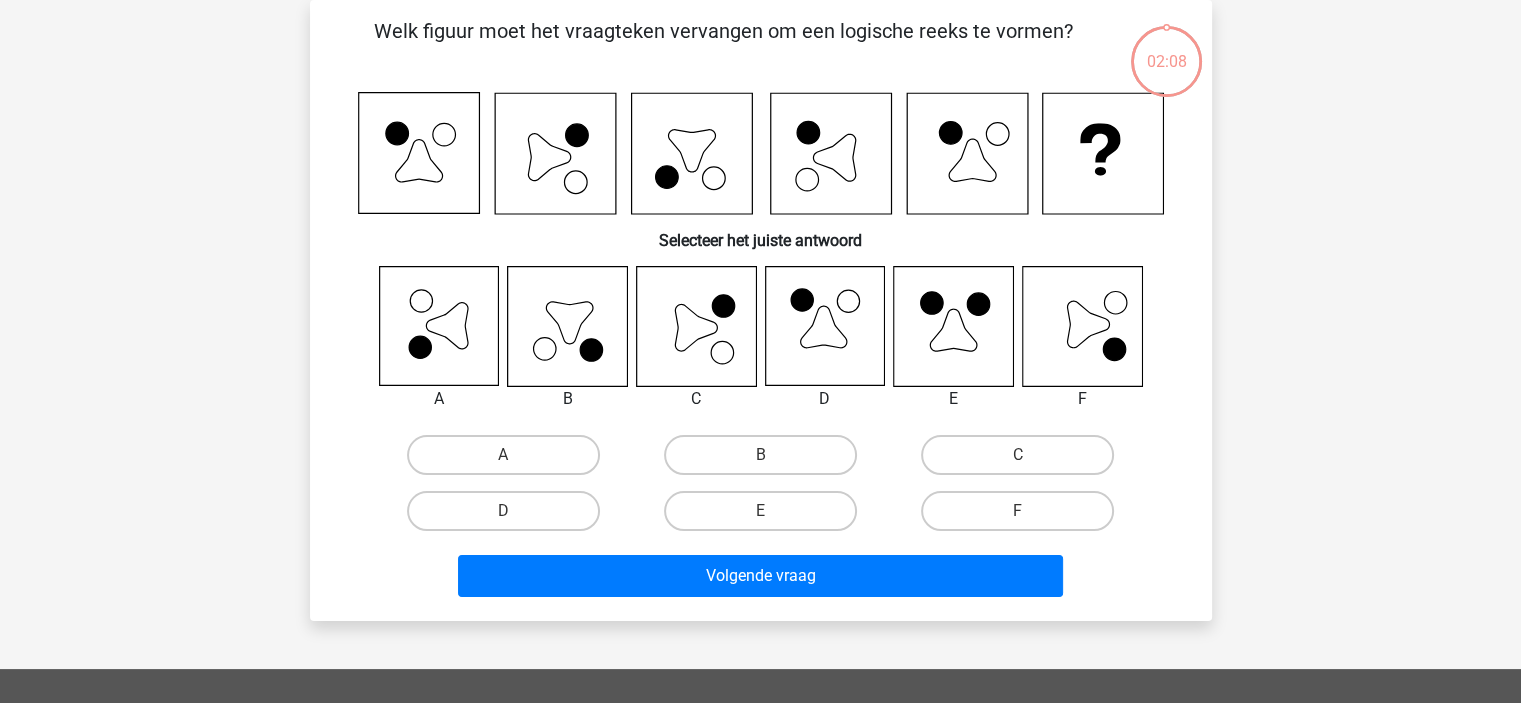 scroll, scrollTop: 0, scrollLeft: 0, axis: both 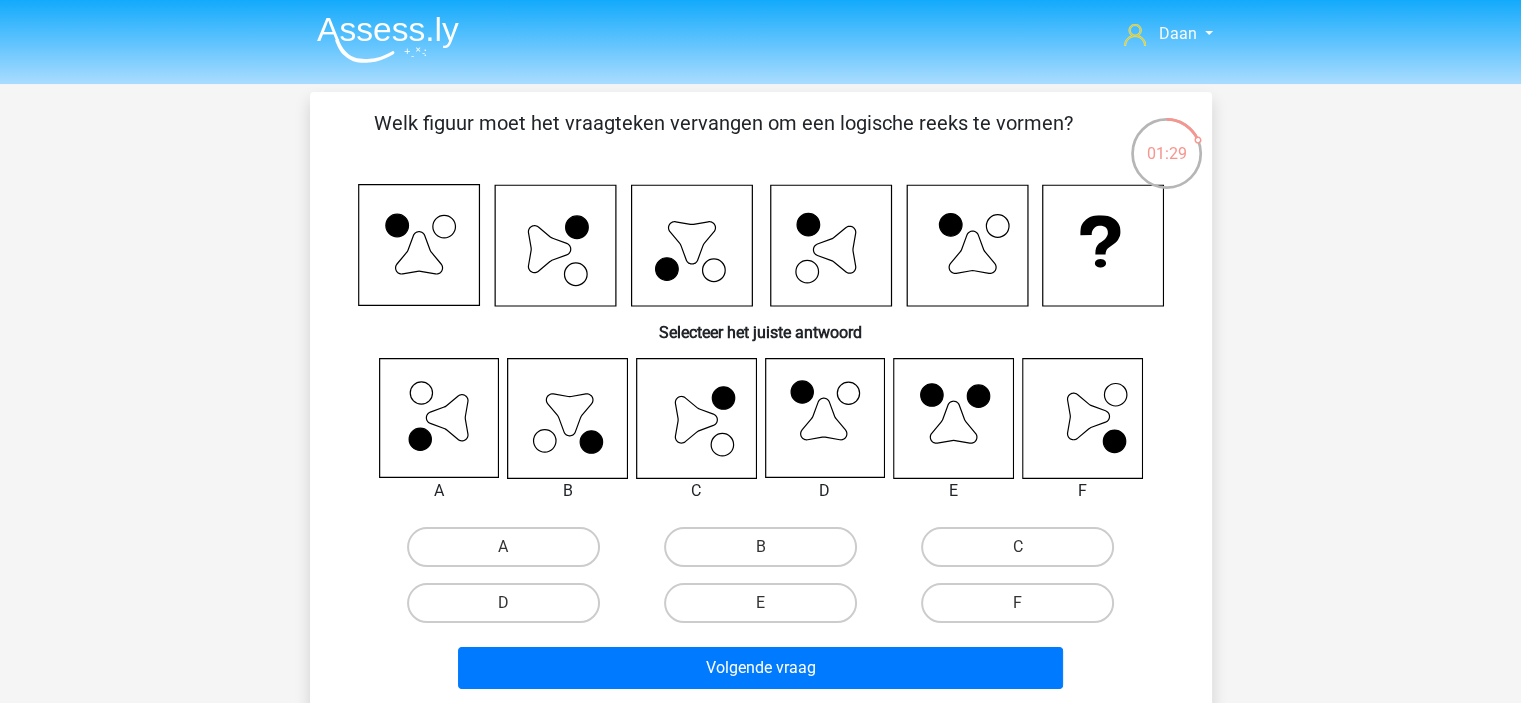 click 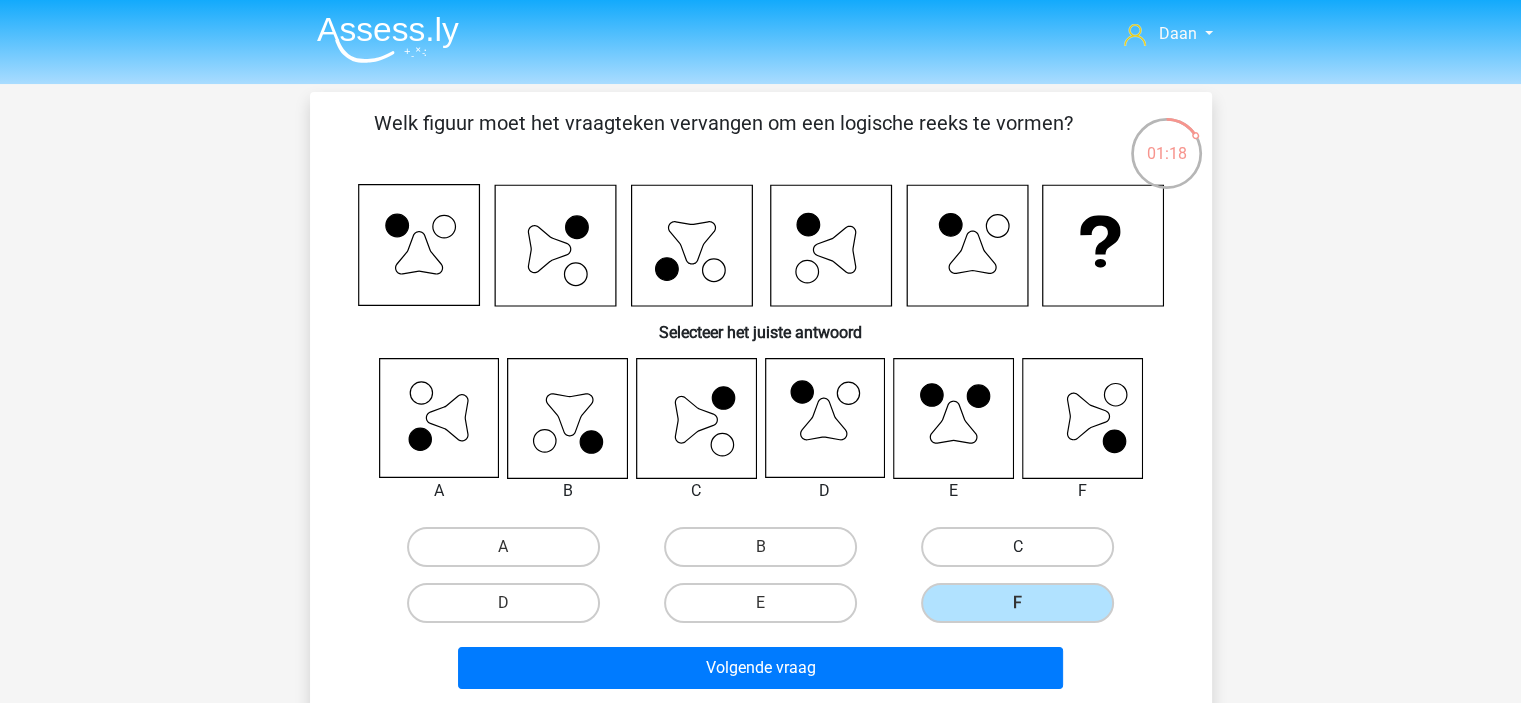 click on "C" at bounding box center (1017, 547) 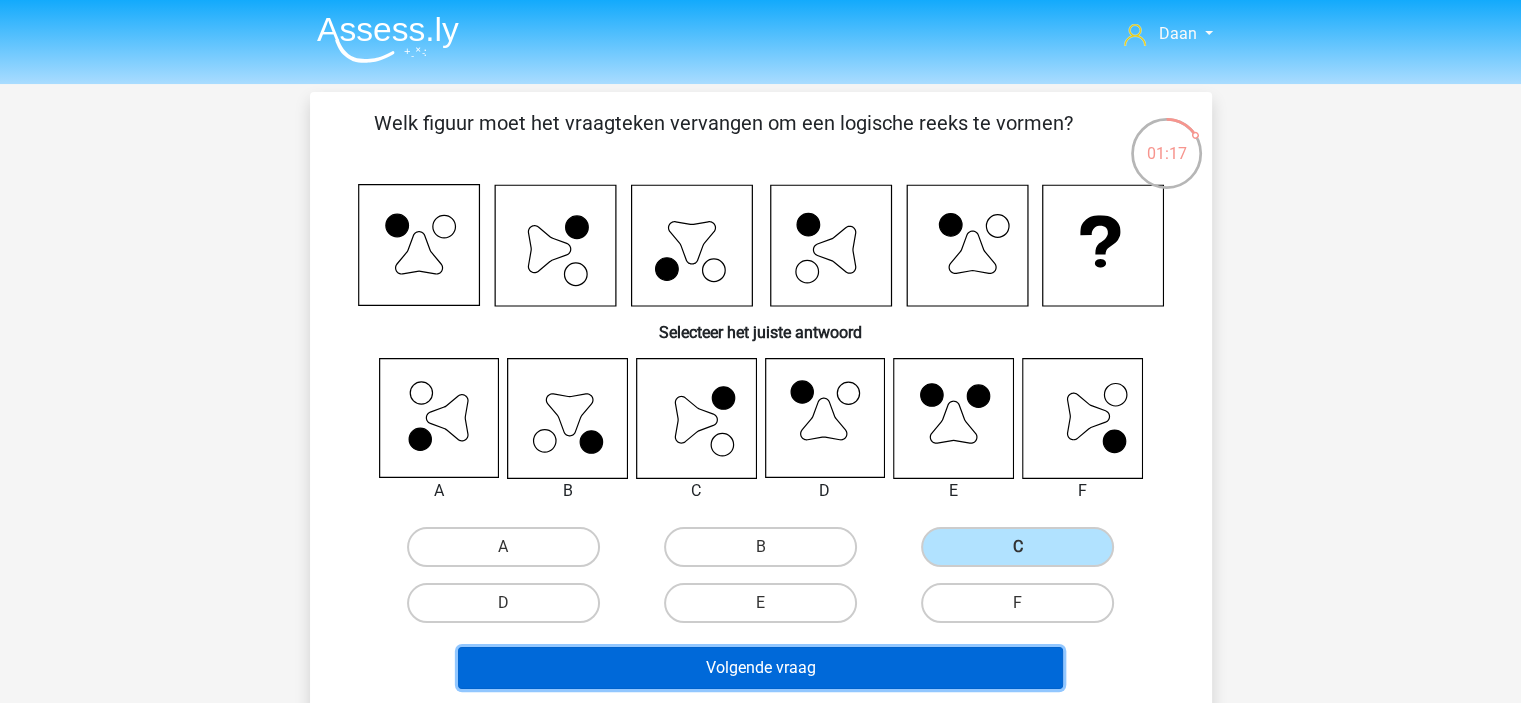 click on "Volgende vraag" at bounding box center (760, 668) 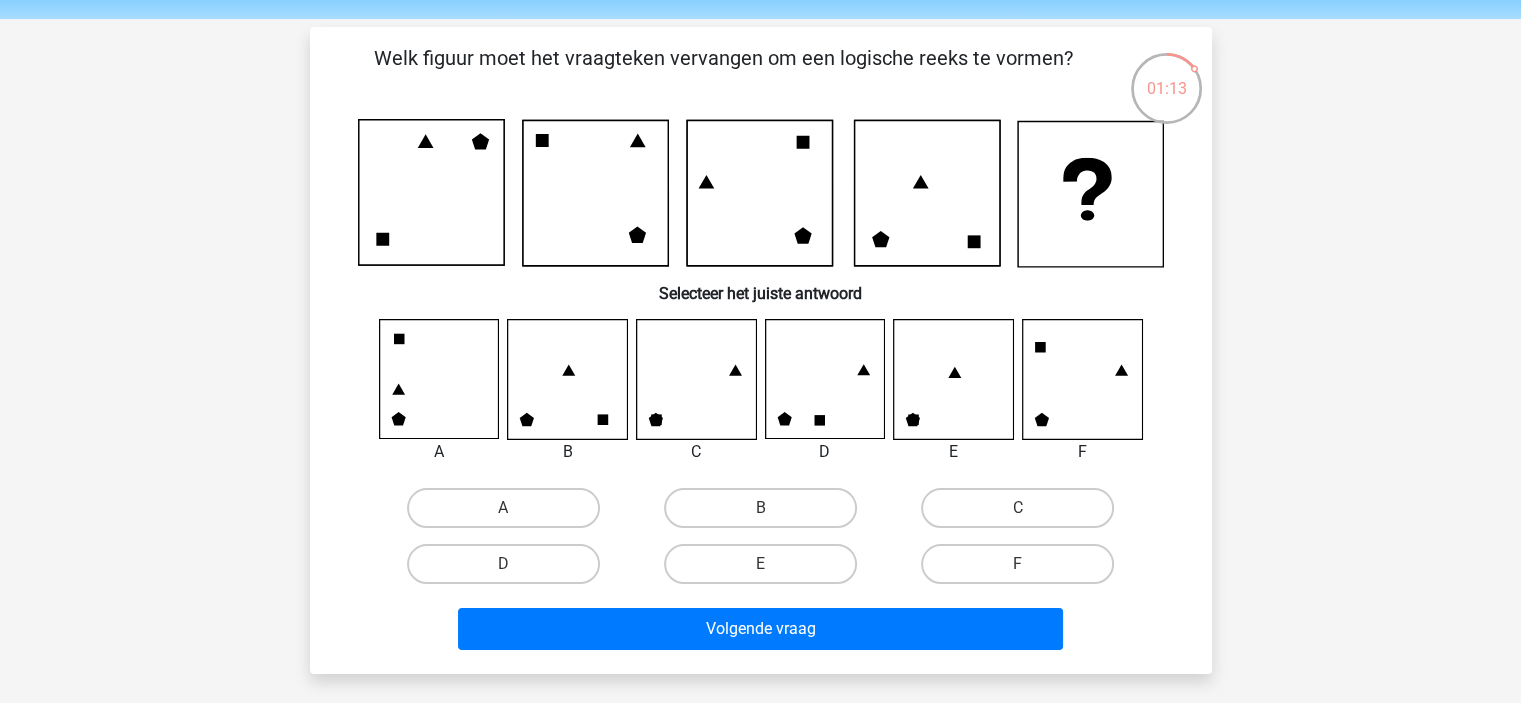 scroll, scrollTop: 100, scrollLeft: 0, axis: vertical 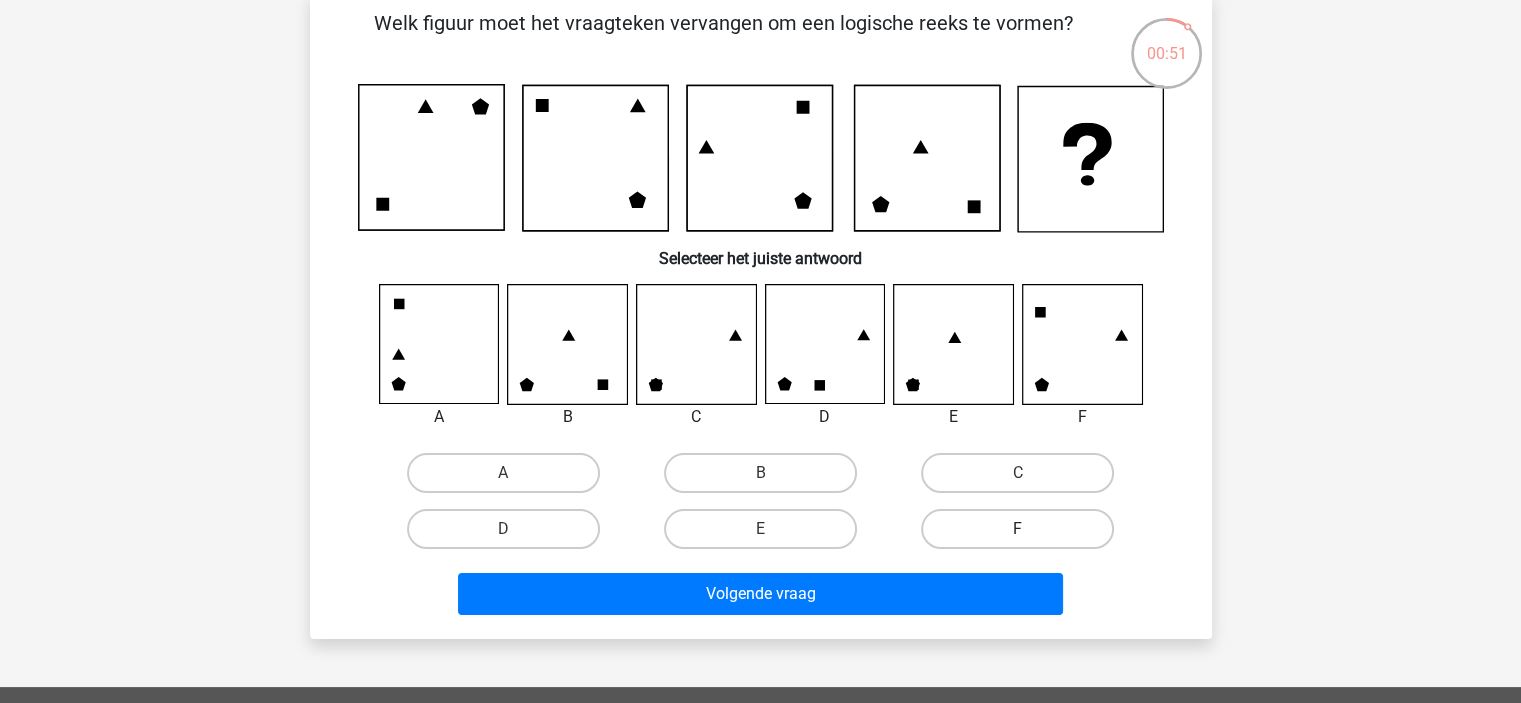 click on "F" at bounding box center [1017, 529] 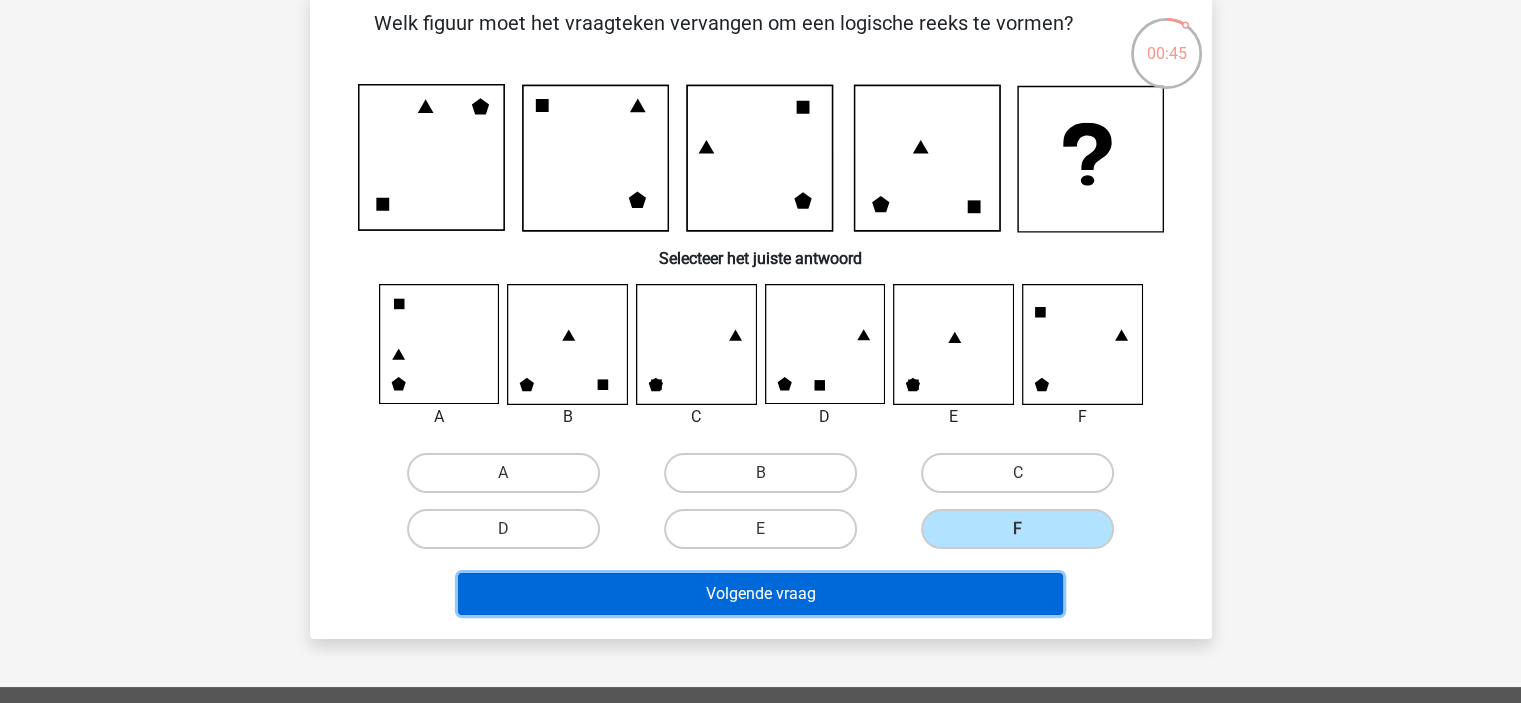 click on "Volgende vraag" at bounding box center [760, 594] 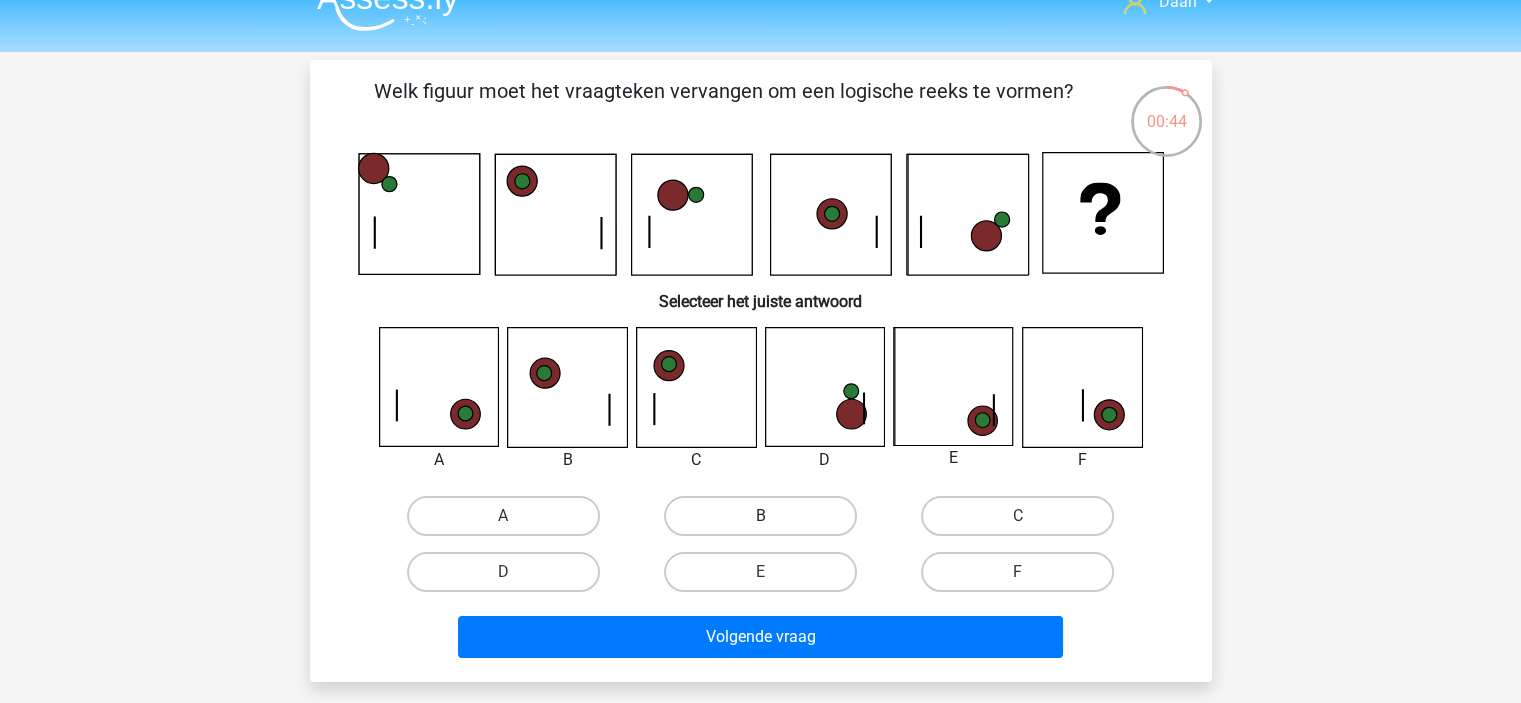 scroll, scrollTop: 0, scrollLeft: 0, axis: both 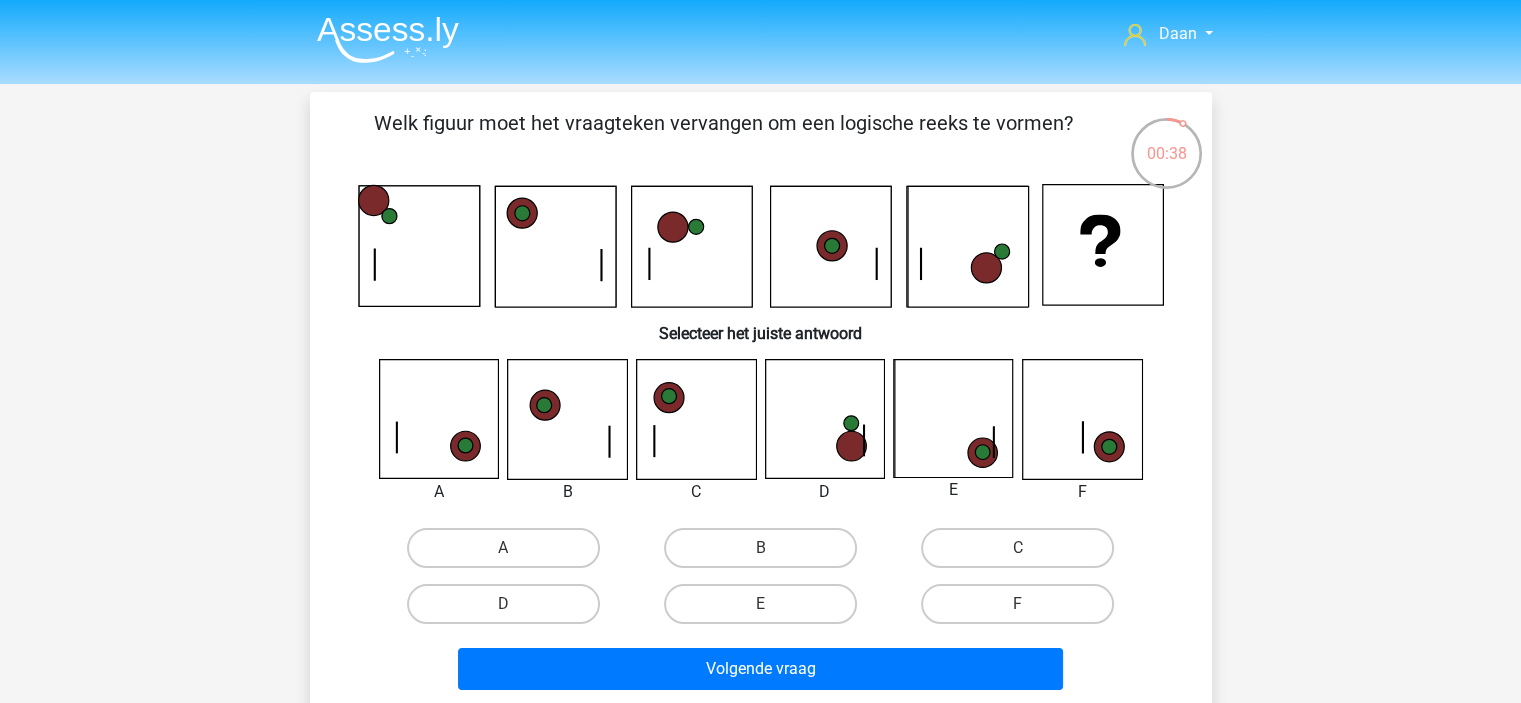 click 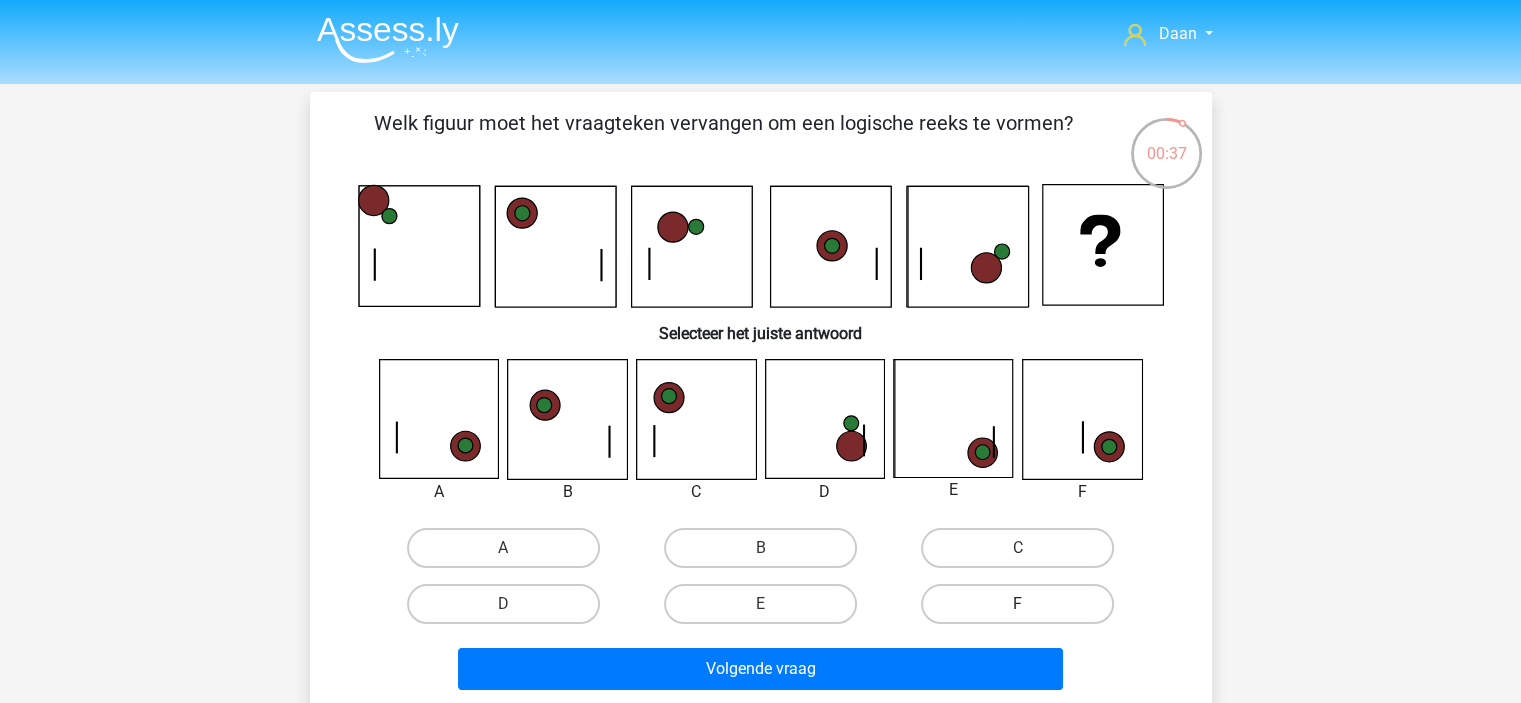 click on "F" at bounding box center [1017, 604] 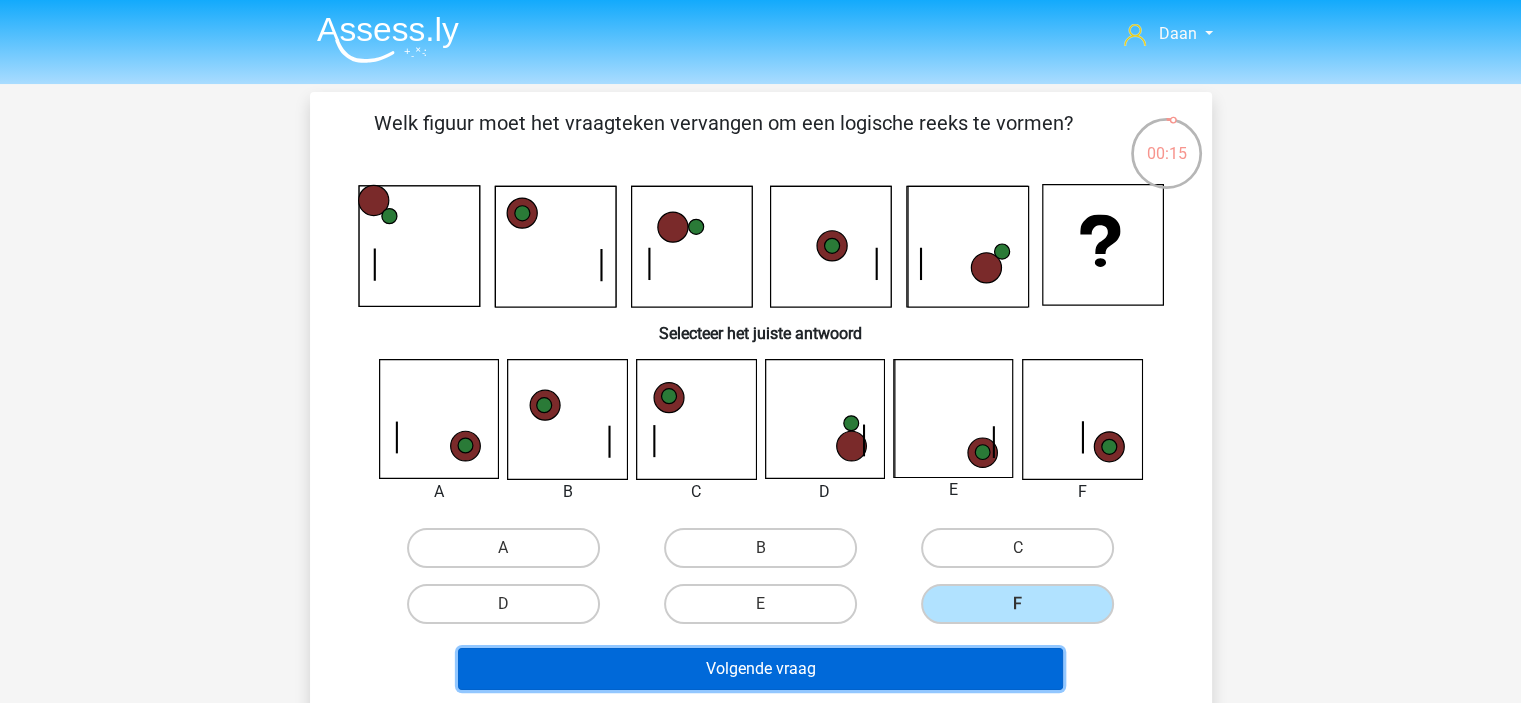 click on "Volgende vraag" at bounding box center (760, 669) 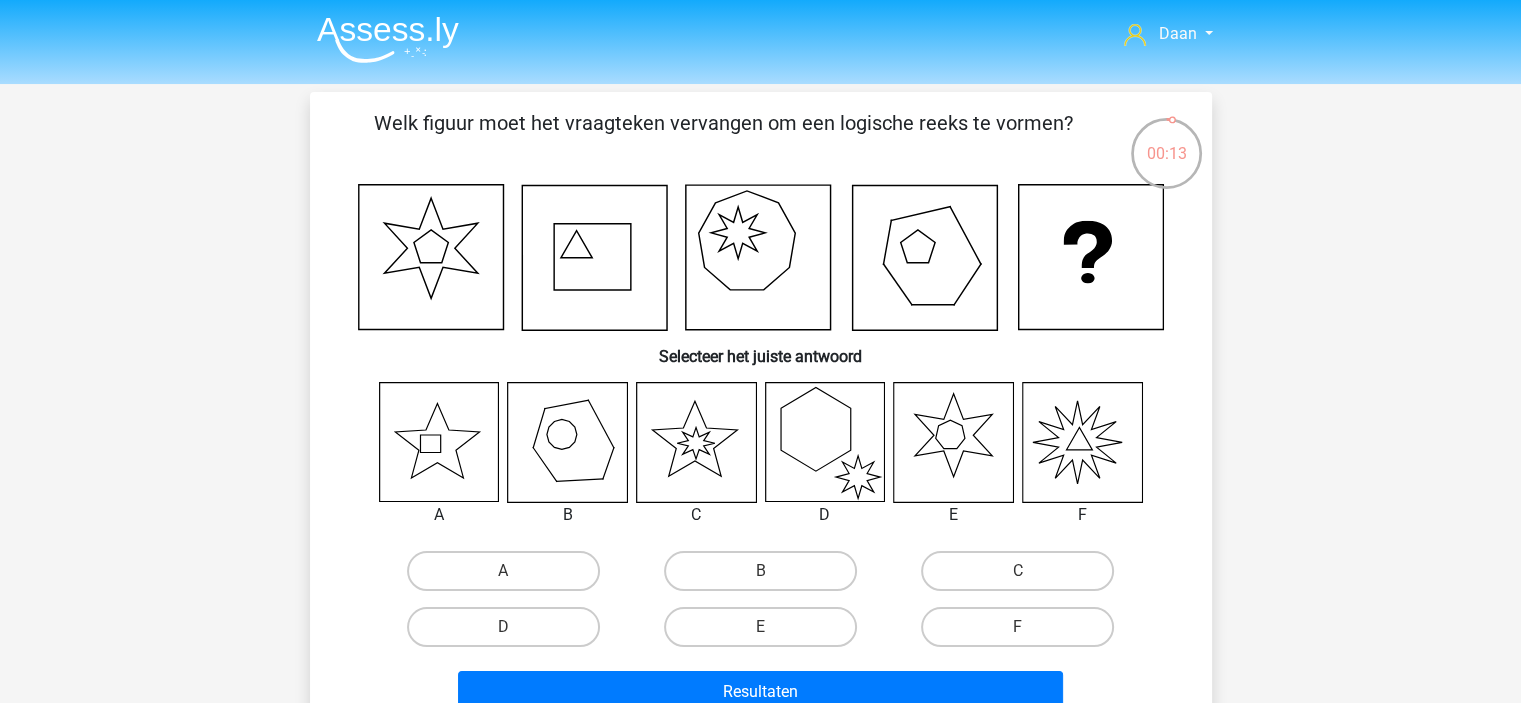 scroll, scrollTop: 100, scrollLeft: 0, axis: vertical 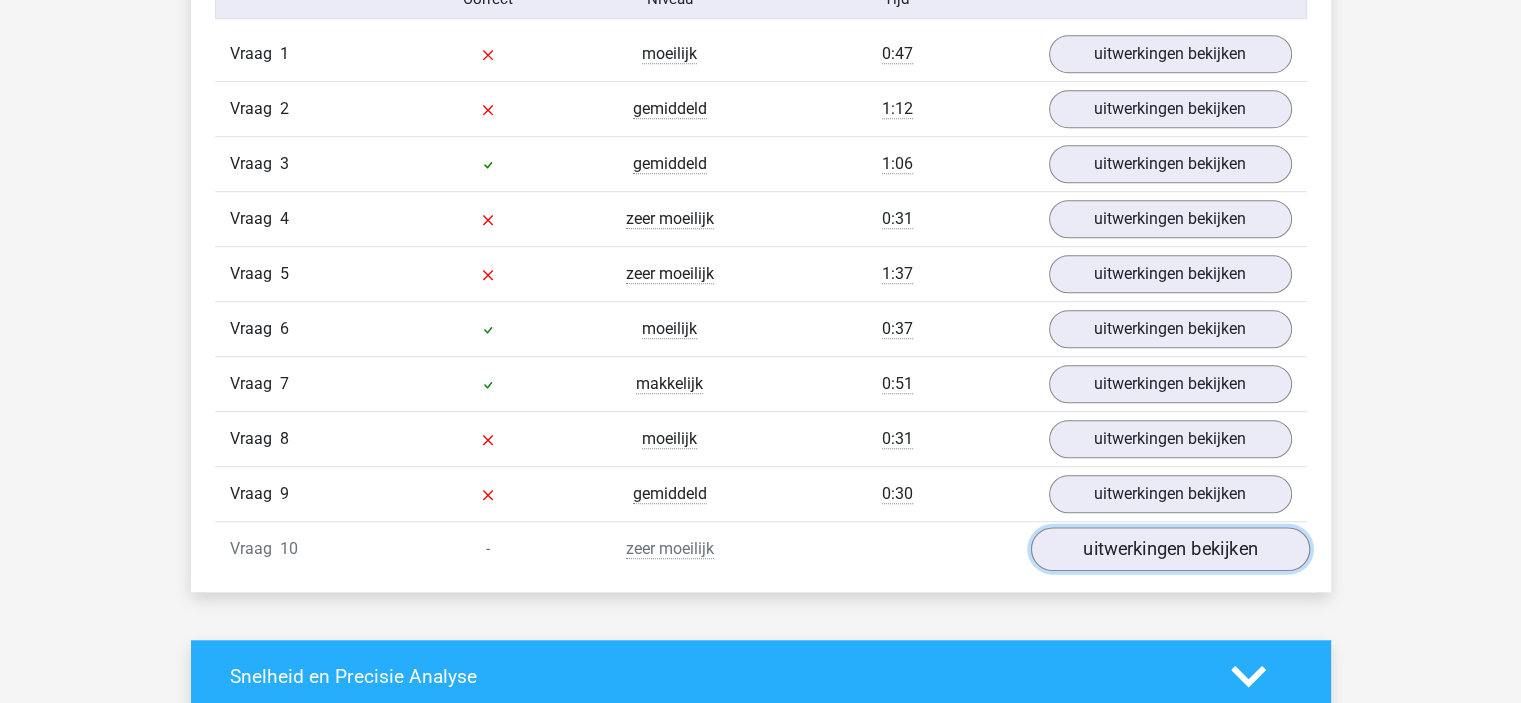 click on "uitwerkingen bekijken" at bounding box center [1169, 550] 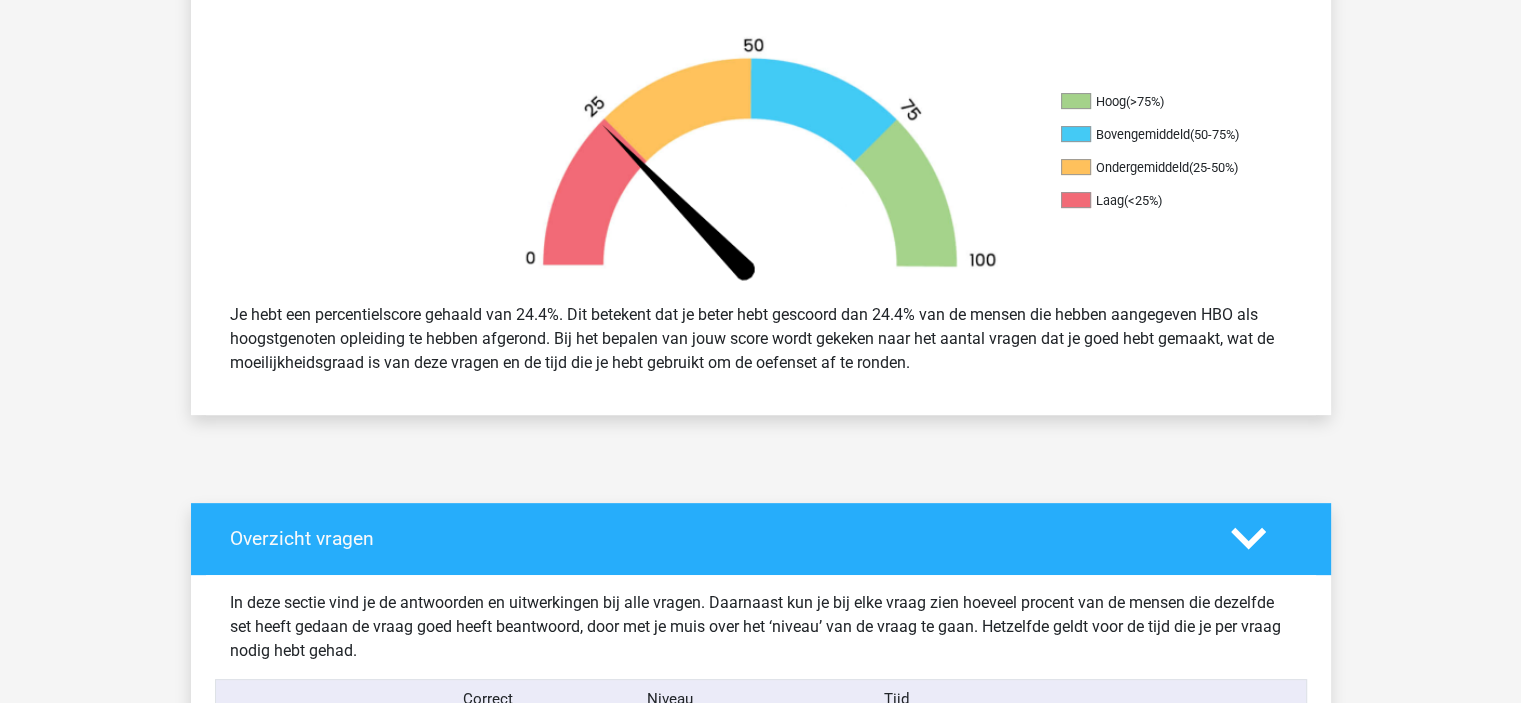 scroll, scrollTop: 1100, scrollLeft: 0, axis: vertical 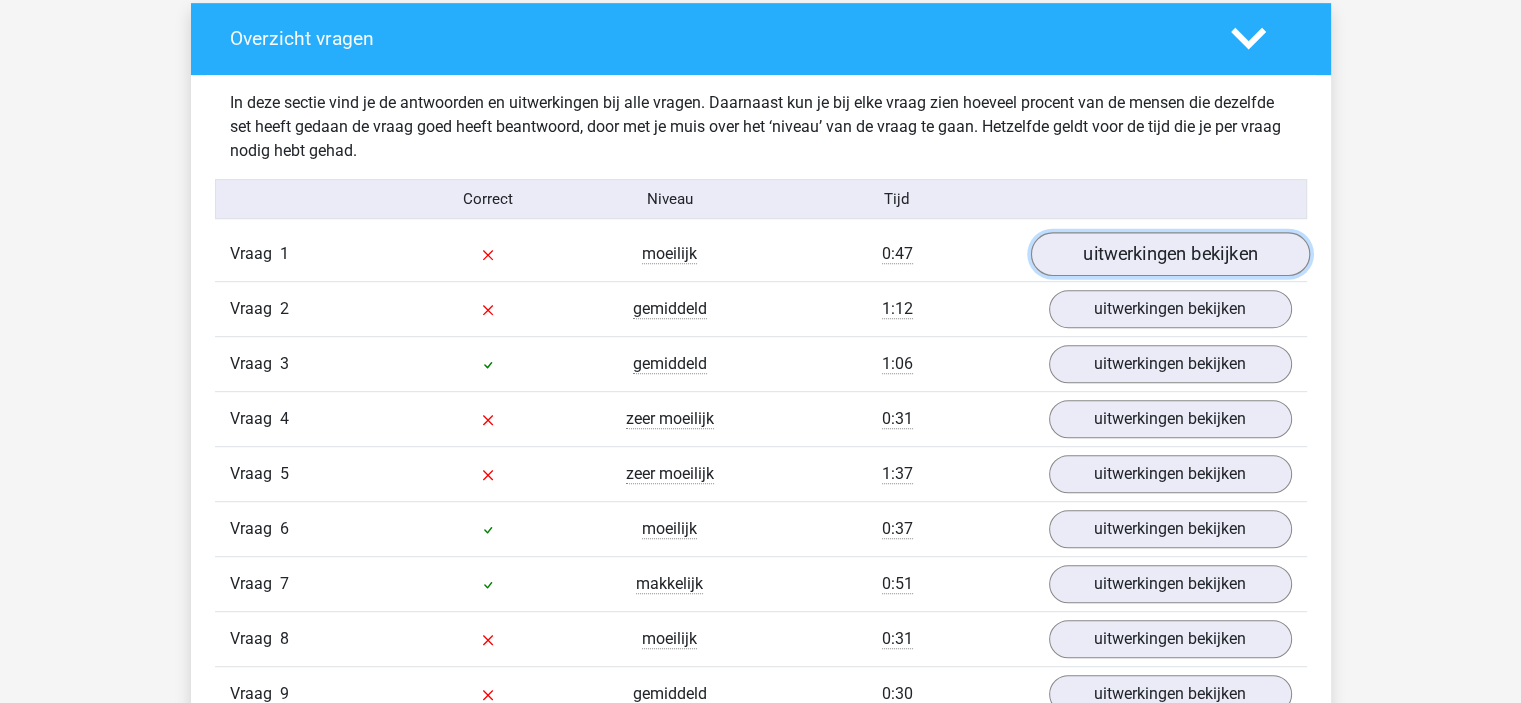 click on "uitwerkingen bekijken" at bounding box center (1169, 255) 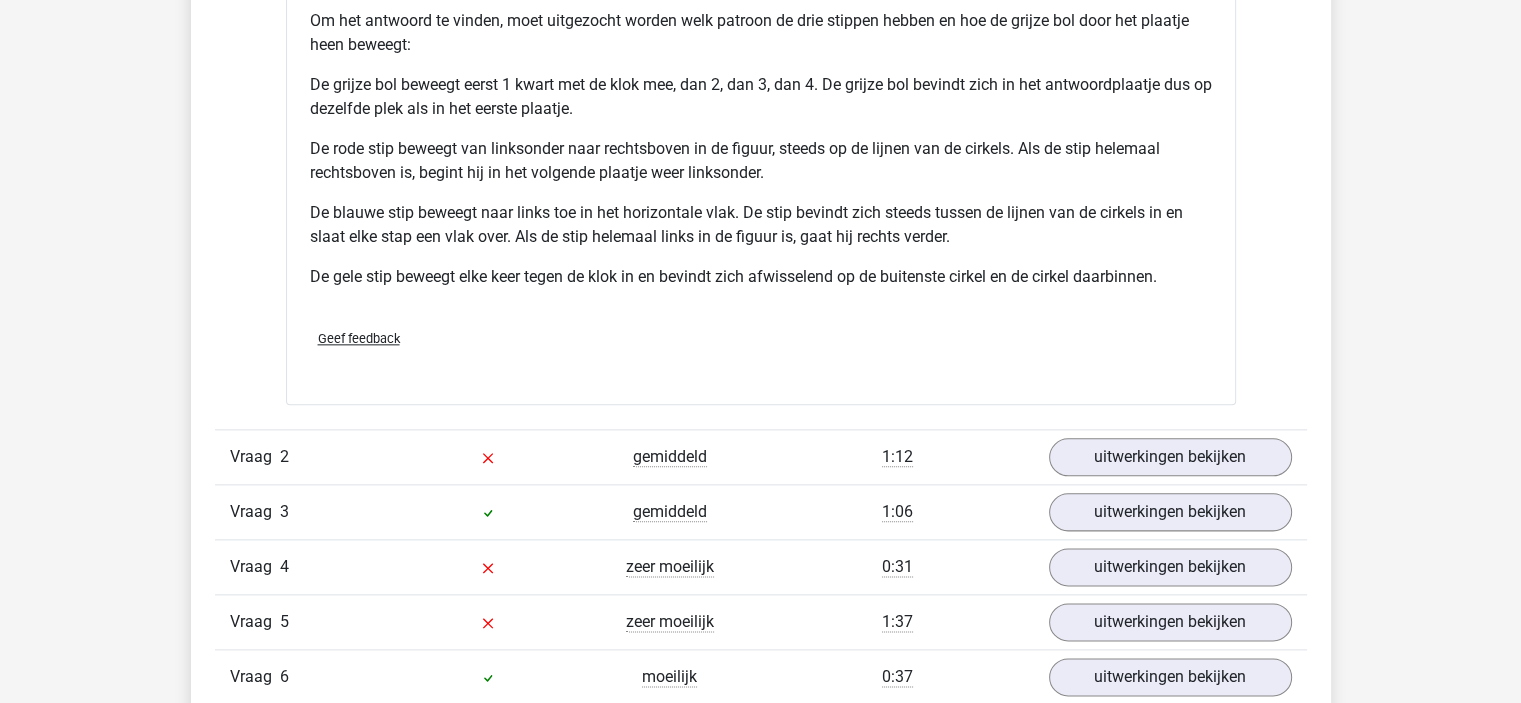 scroll, scrollTop: 2500, scrollLeft: 0, axis: vertical 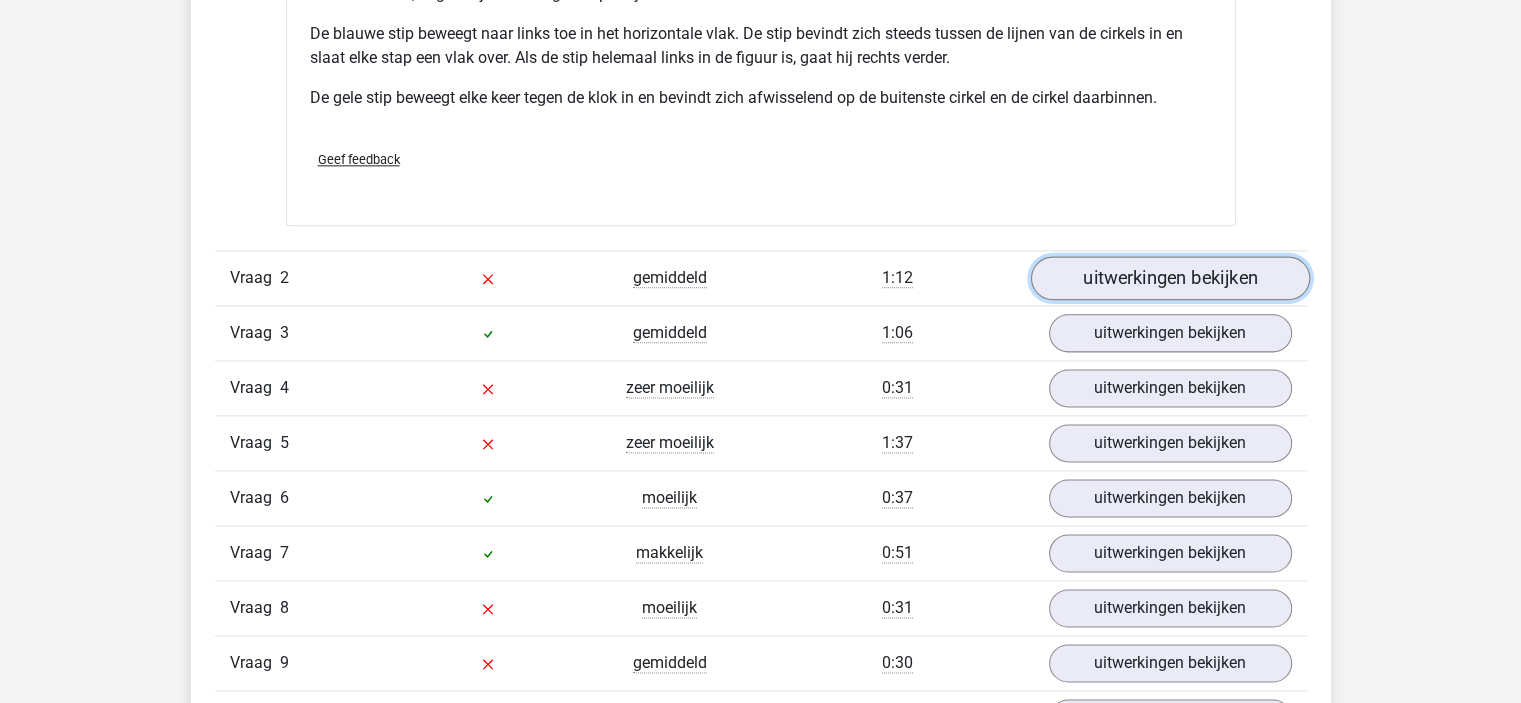click on "uitwerkingen bekijken" at bounding box center (1169, 279) 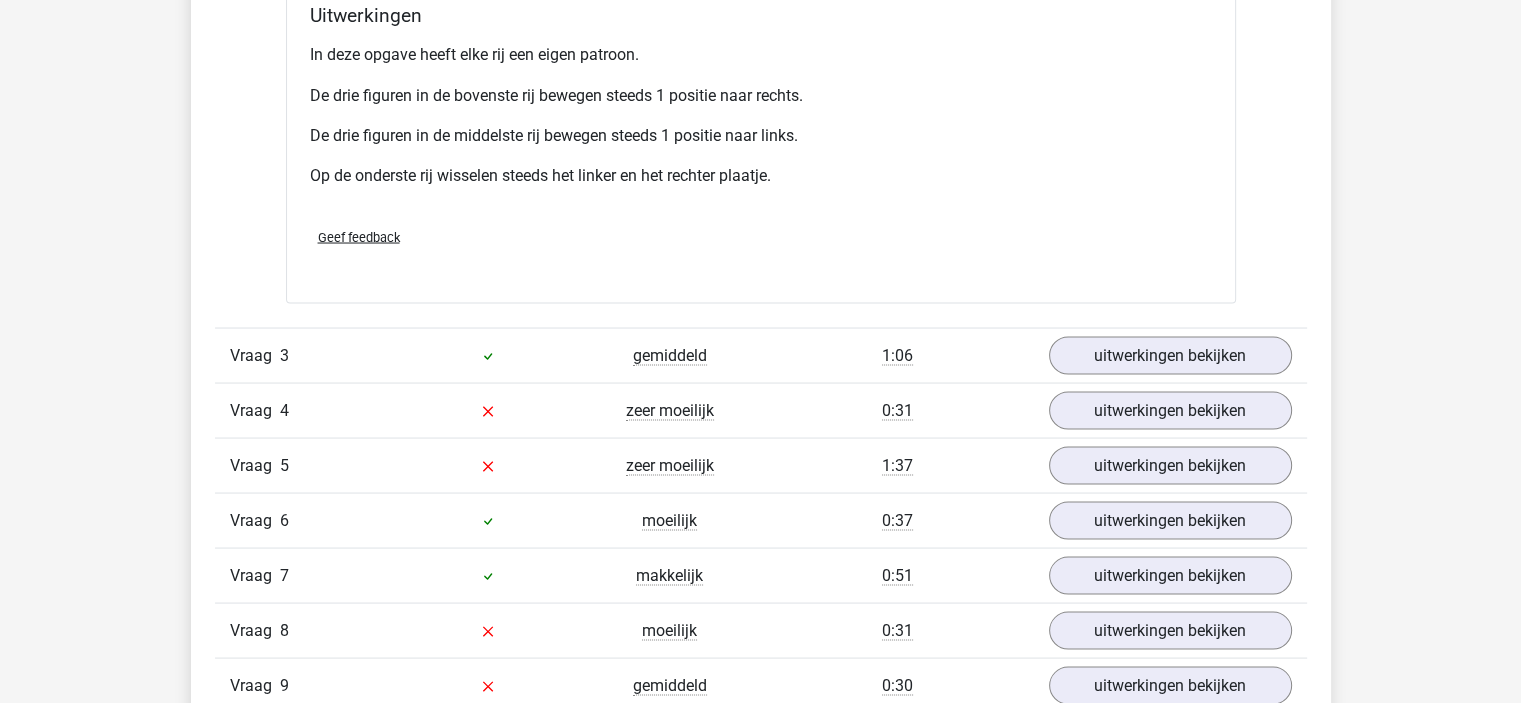 scroll, scrollTop: 3900, scrollLeft: 0, axis: vertical 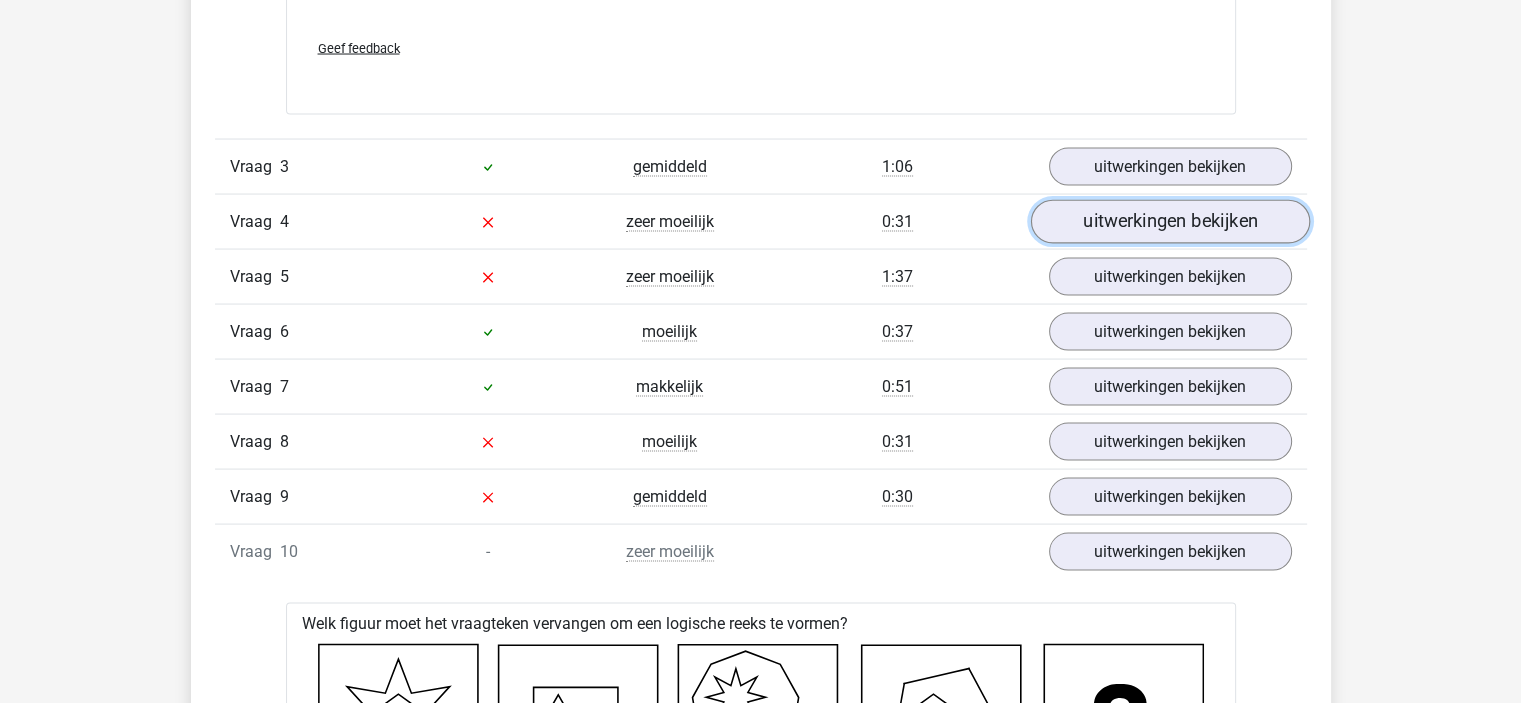 click on "uitwerkingen bekijken" at bounding box center (1169, 222) 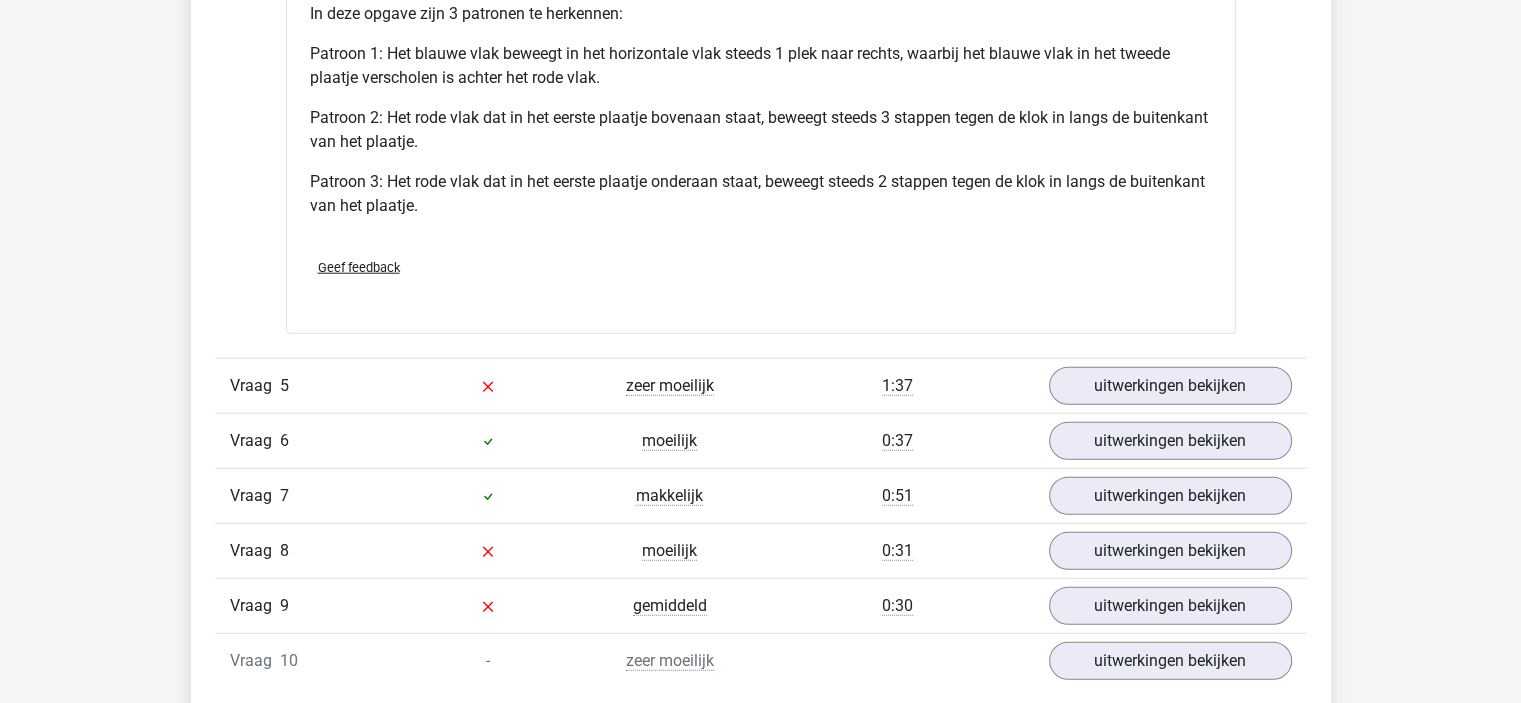 scroll, scrollTop: 5100, scrollLeft: 0, axis: vertical 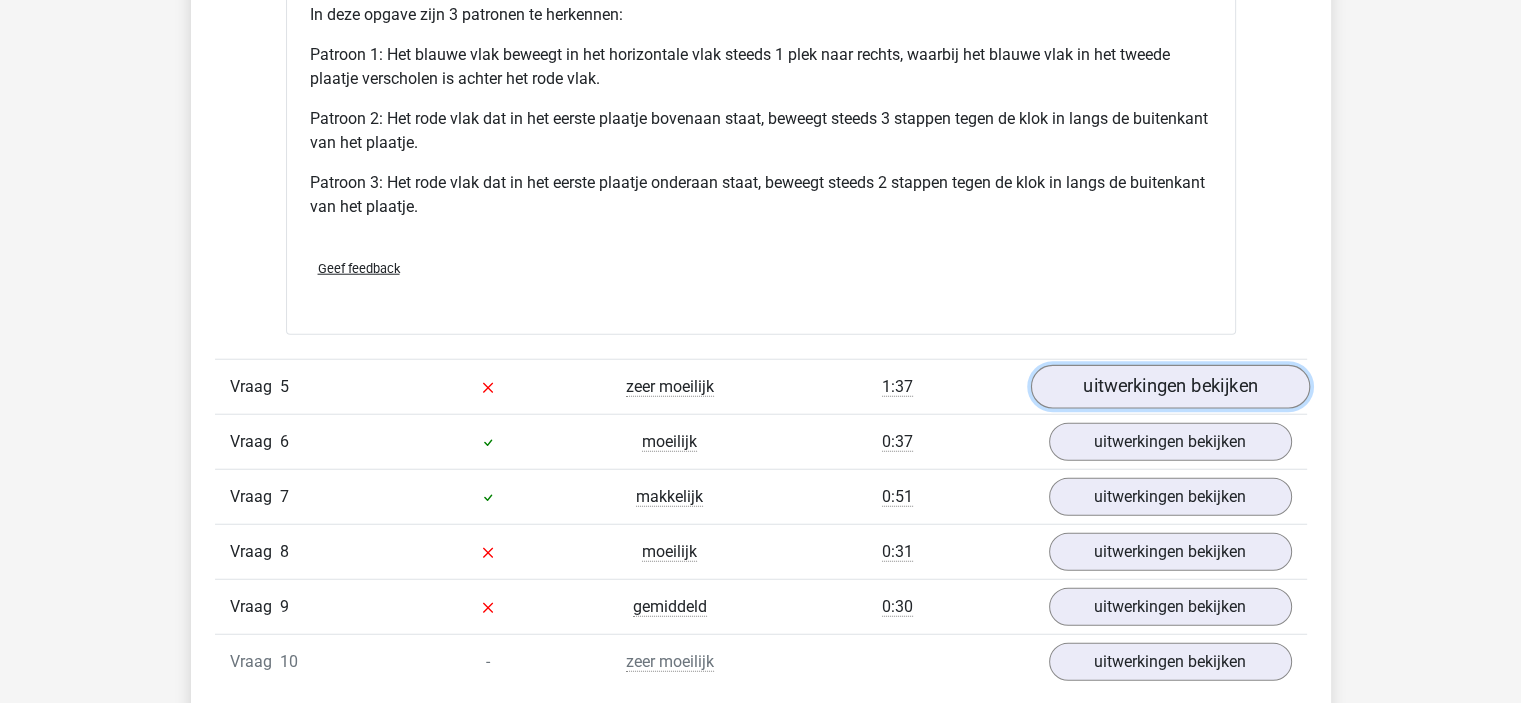 click on "uitwerkingen bekijken" at bounding box center [1169, 387] 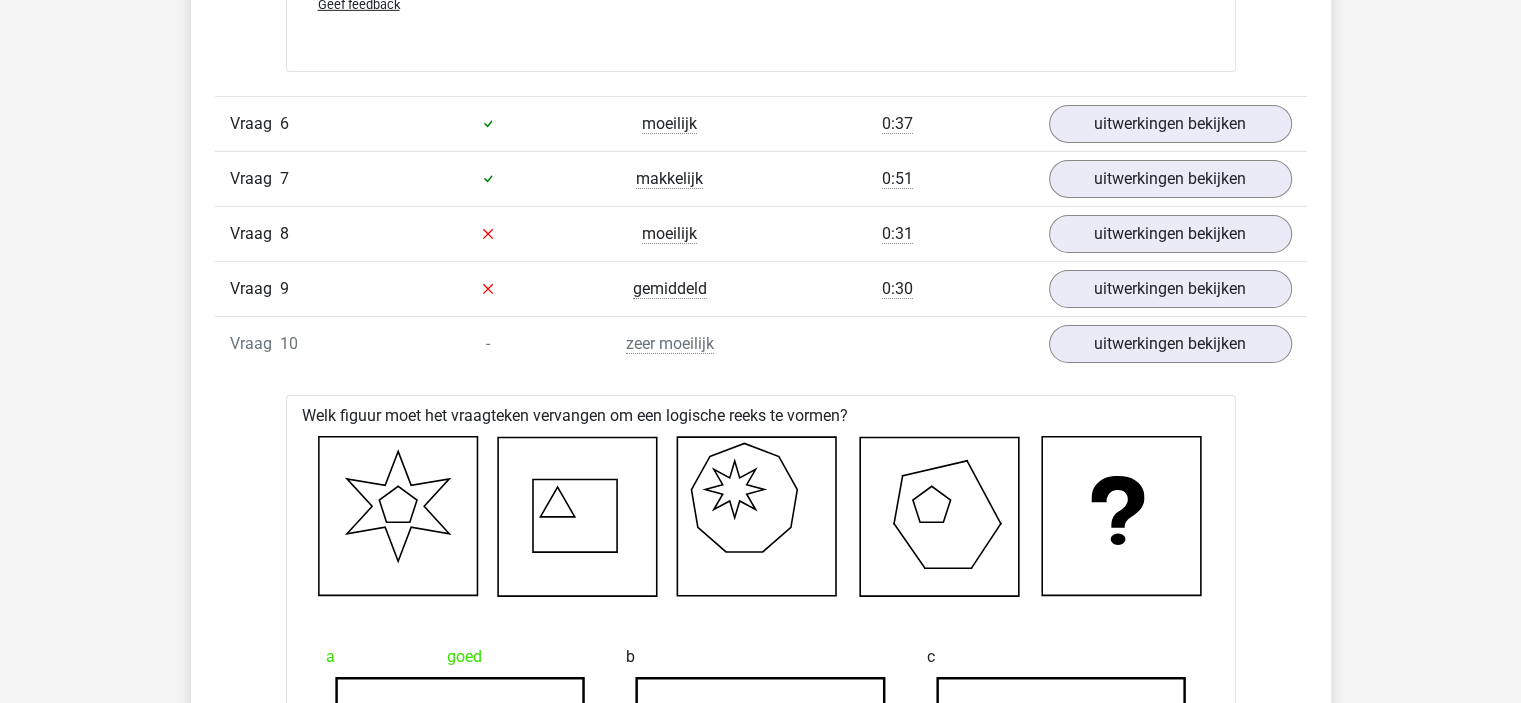 scroll, scrollTop: 6600, scrollLeft: 0, axis: vertical 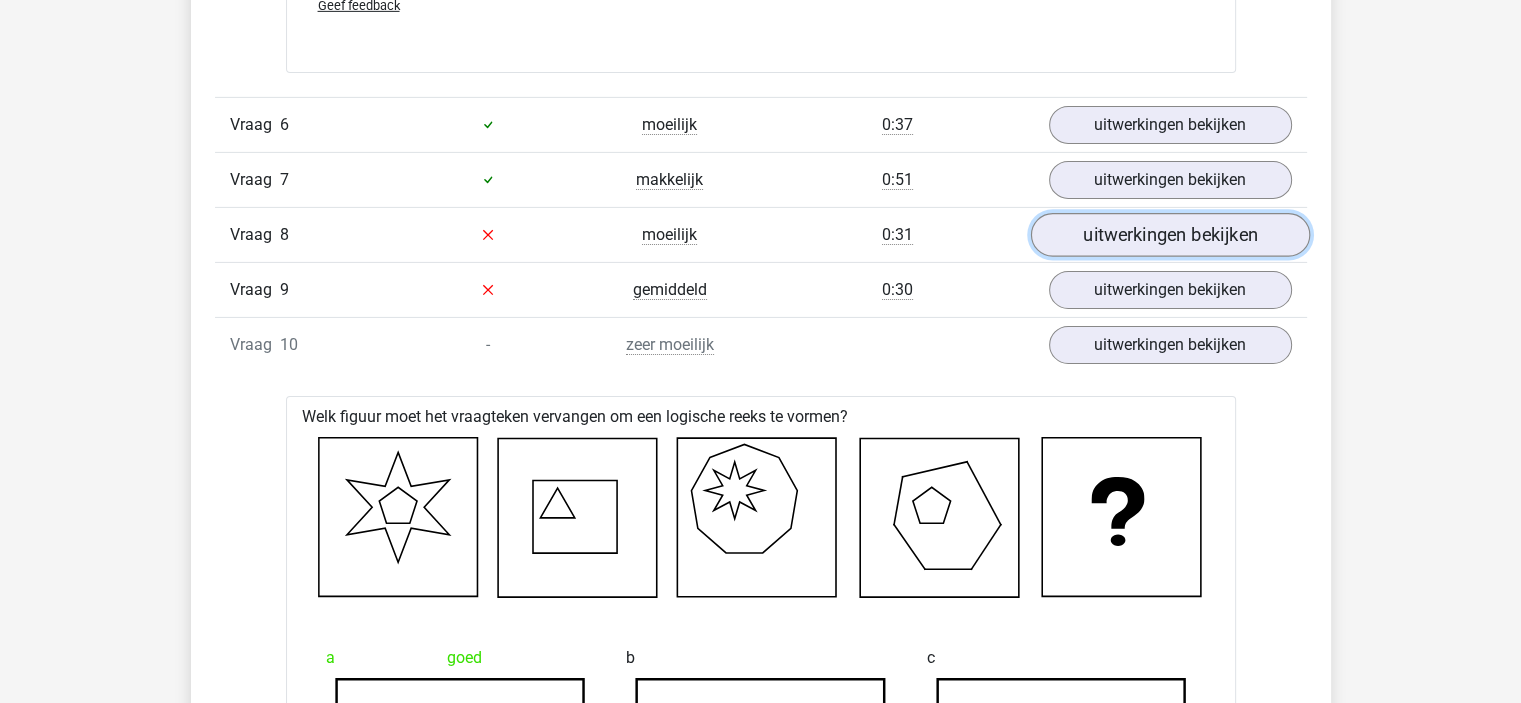 click on "uitwerkingen bekijken" at bounding box center (1169, 235) 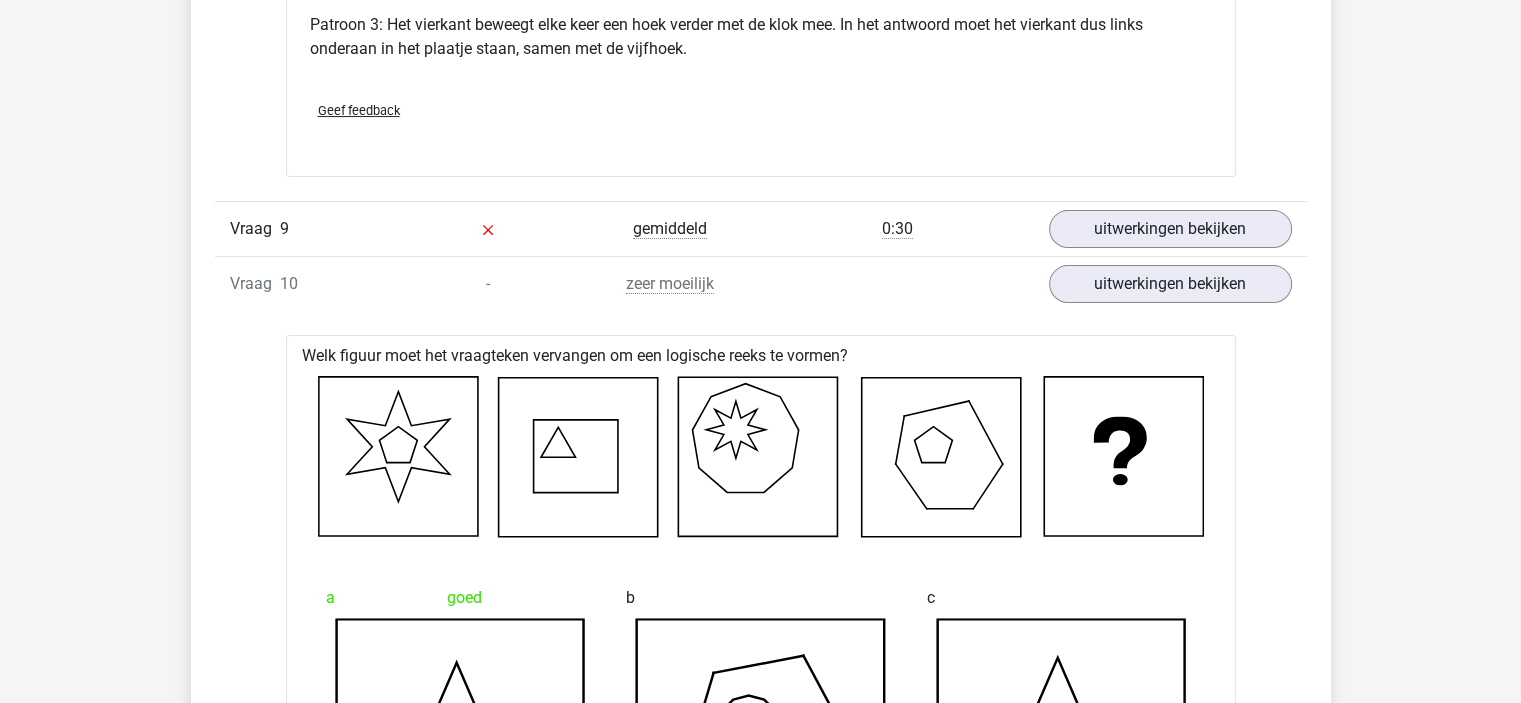 scroll, scrollTop: 8000, scrollLeft: 0, axis: vertical 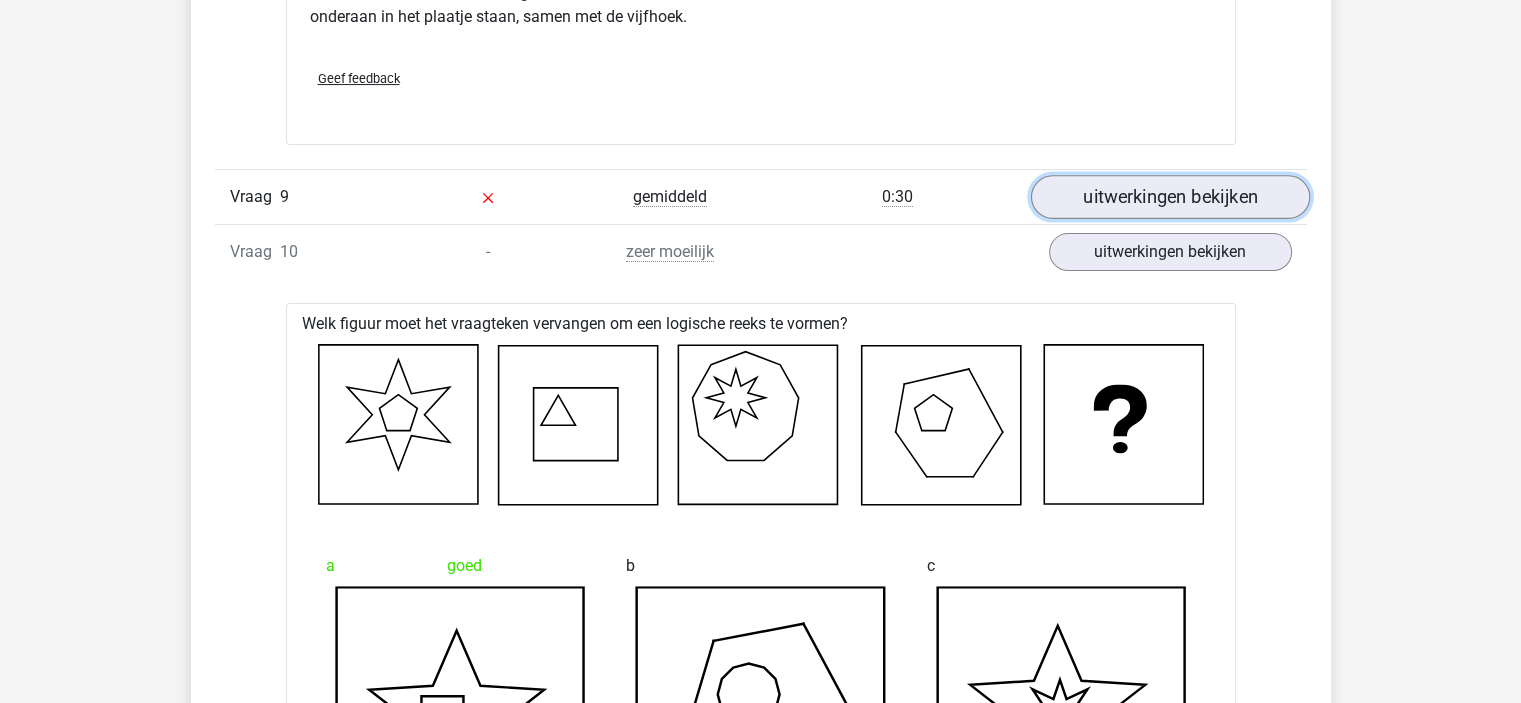 click on "uitwerkingen bekijken" at bounding box center [1169, 197] 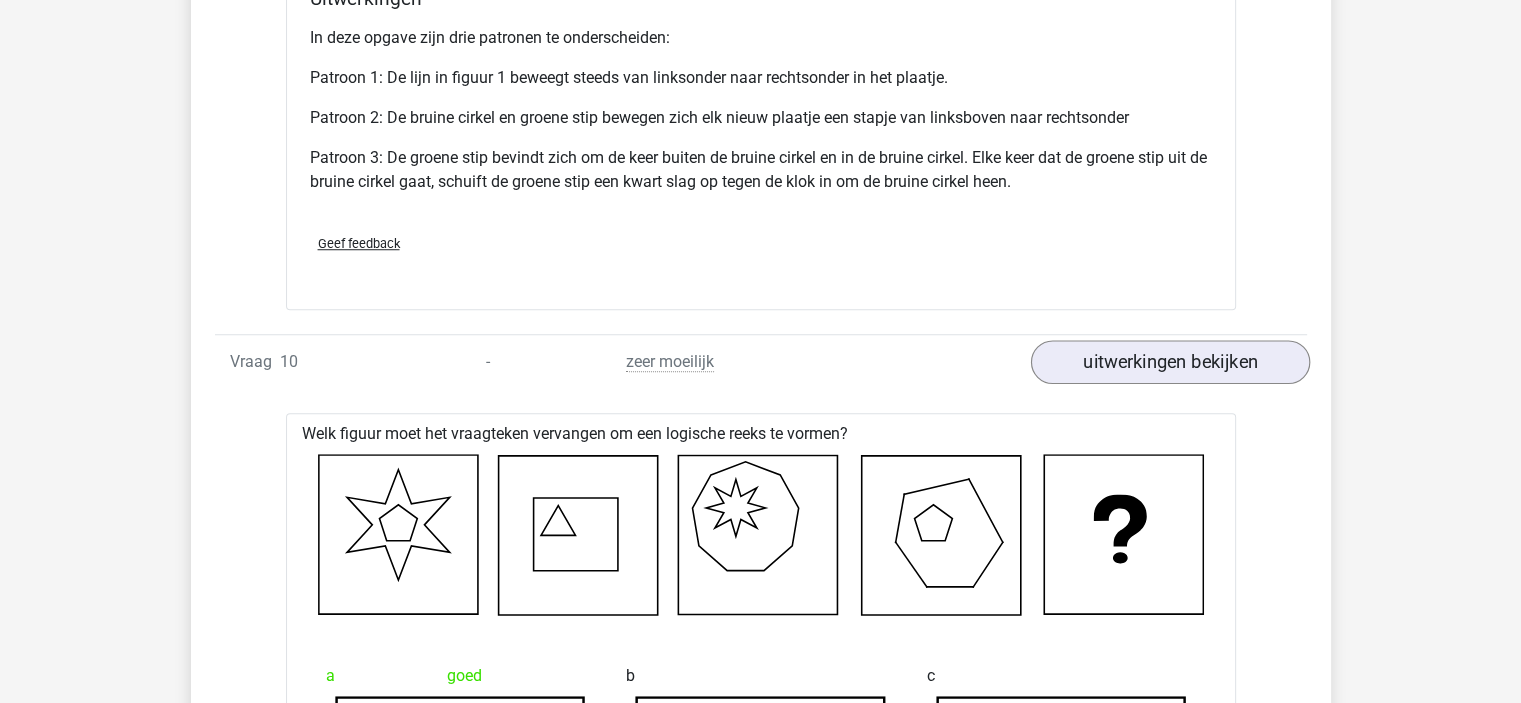 scroll, scrollTop: 9200, scrollLeft: 0, axis: vertical 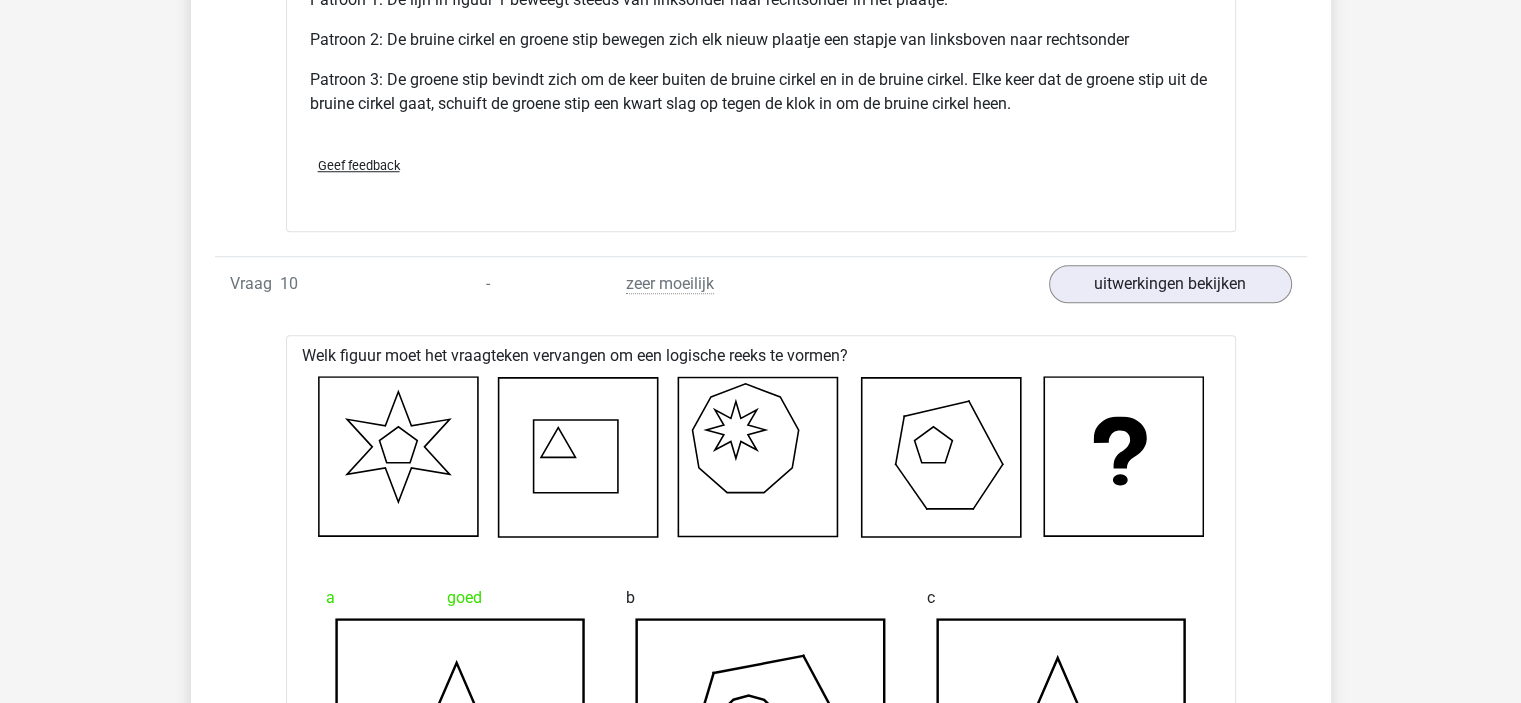 click on "Vraag
1
moeilijk
0:47
uitwerkingen bekijken
Welk figuur moet het vraagteken vervangen om een logische reeks te vormen?
a
b" at bounding box center (761, -3193) 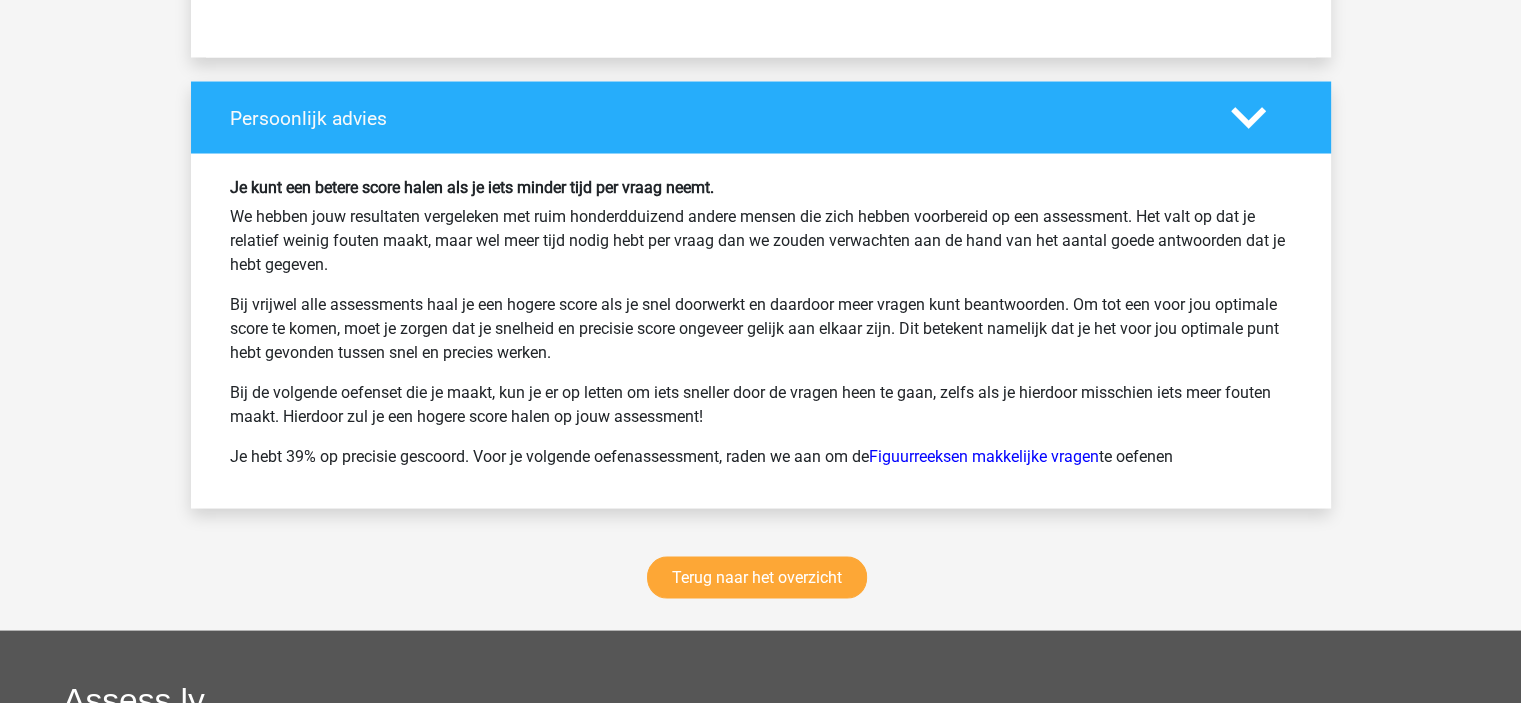 scroll, scrollTop: 11514, scrollLeft: 0, axis: vertical 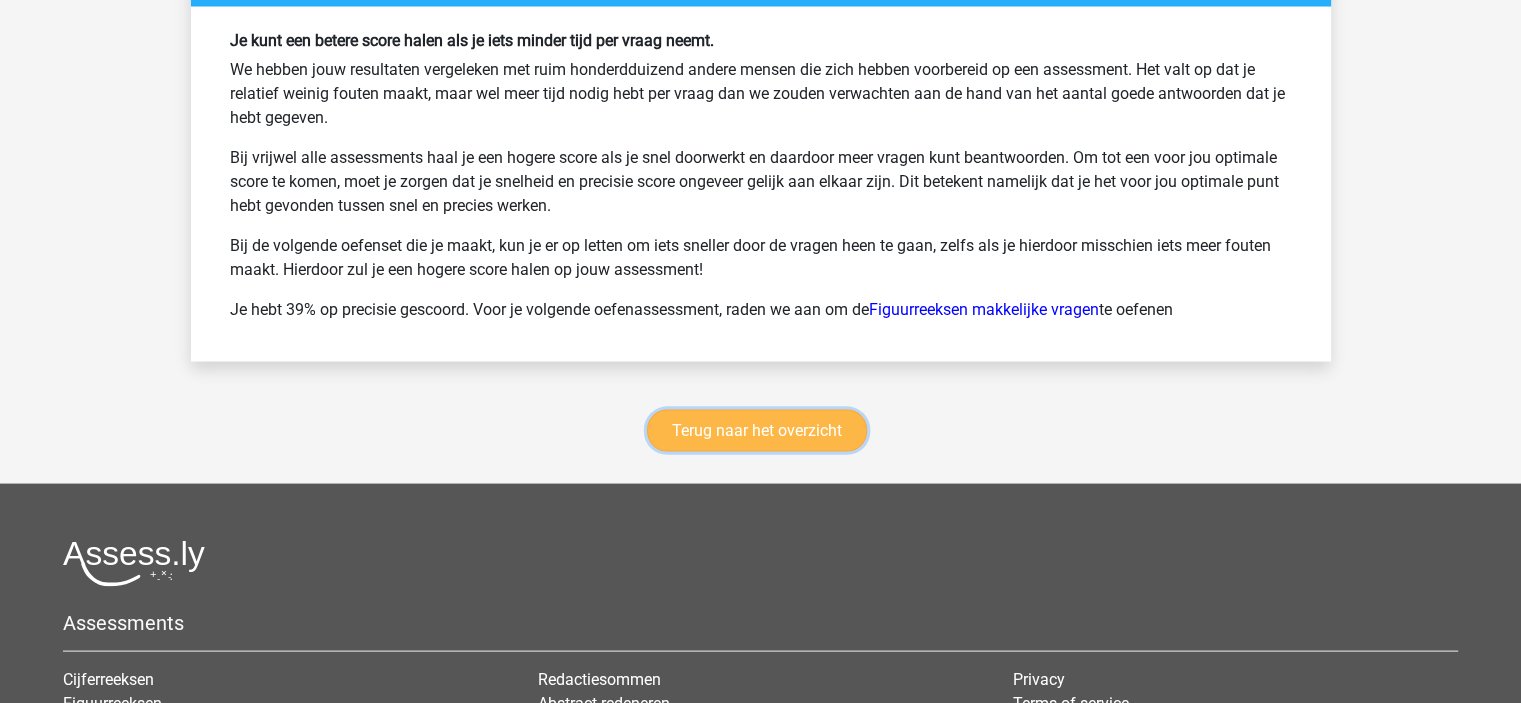 click on "Terug naar het overzicht" at bounding box center (757, 431) 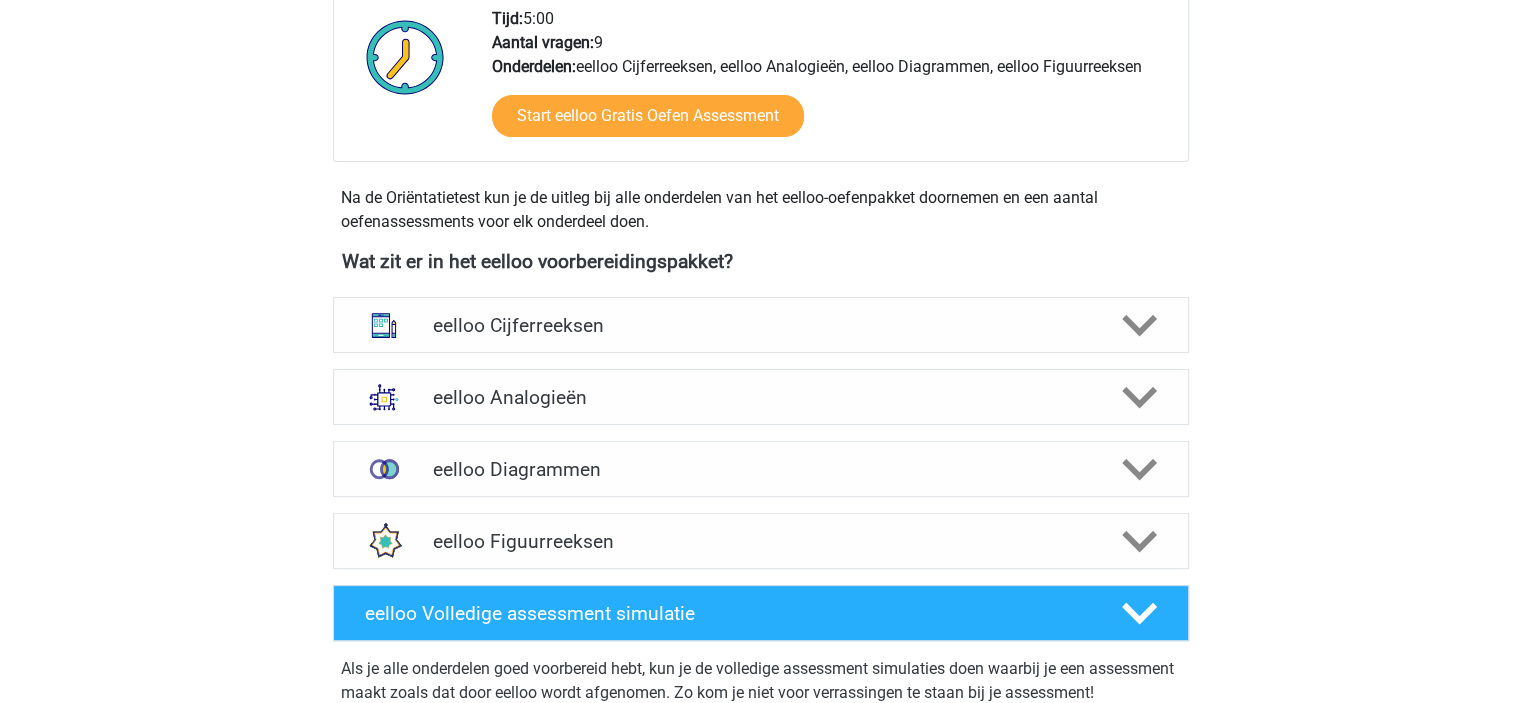 scroll, scrollTop: 500, scrollLeft: 0, axis: vertical 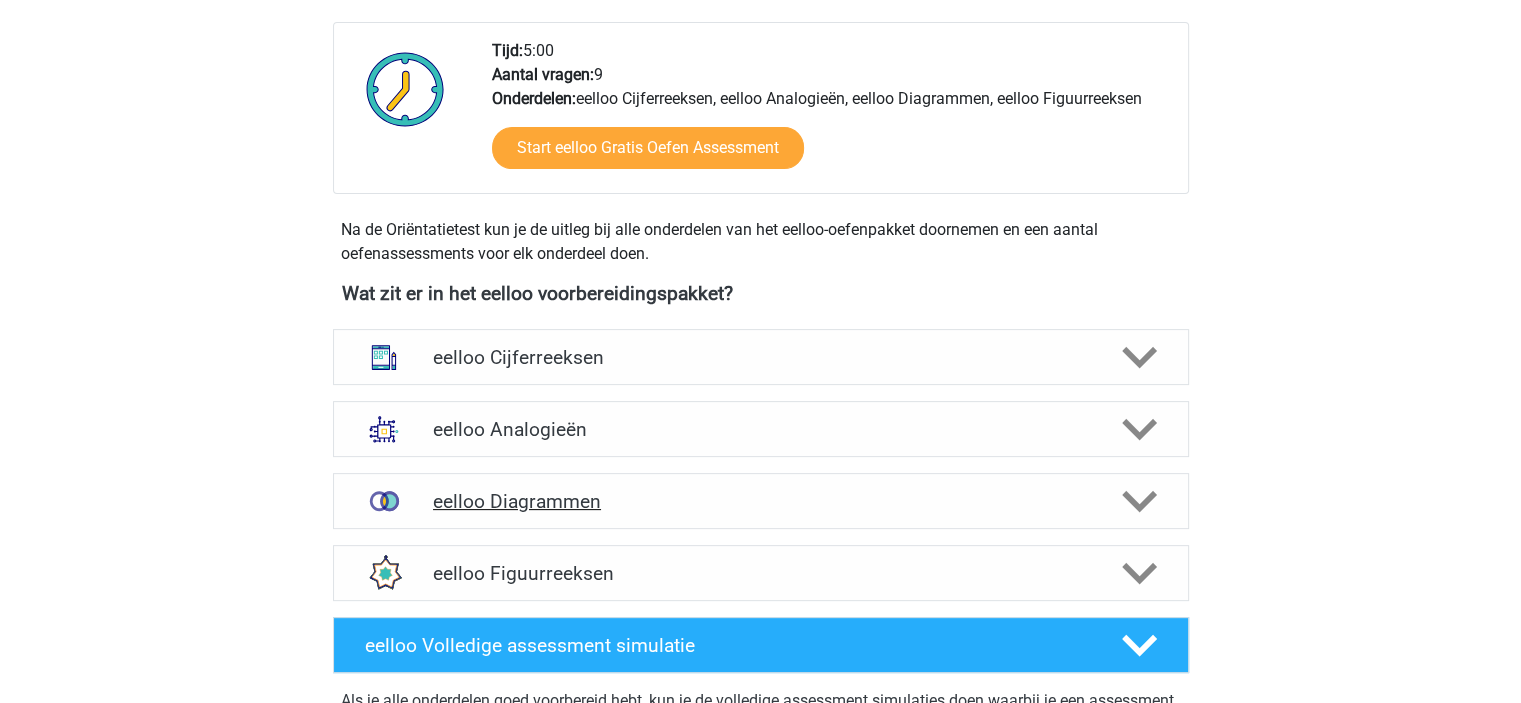 click on "eelloo Diagrammen" at bounding box center (760, 501) 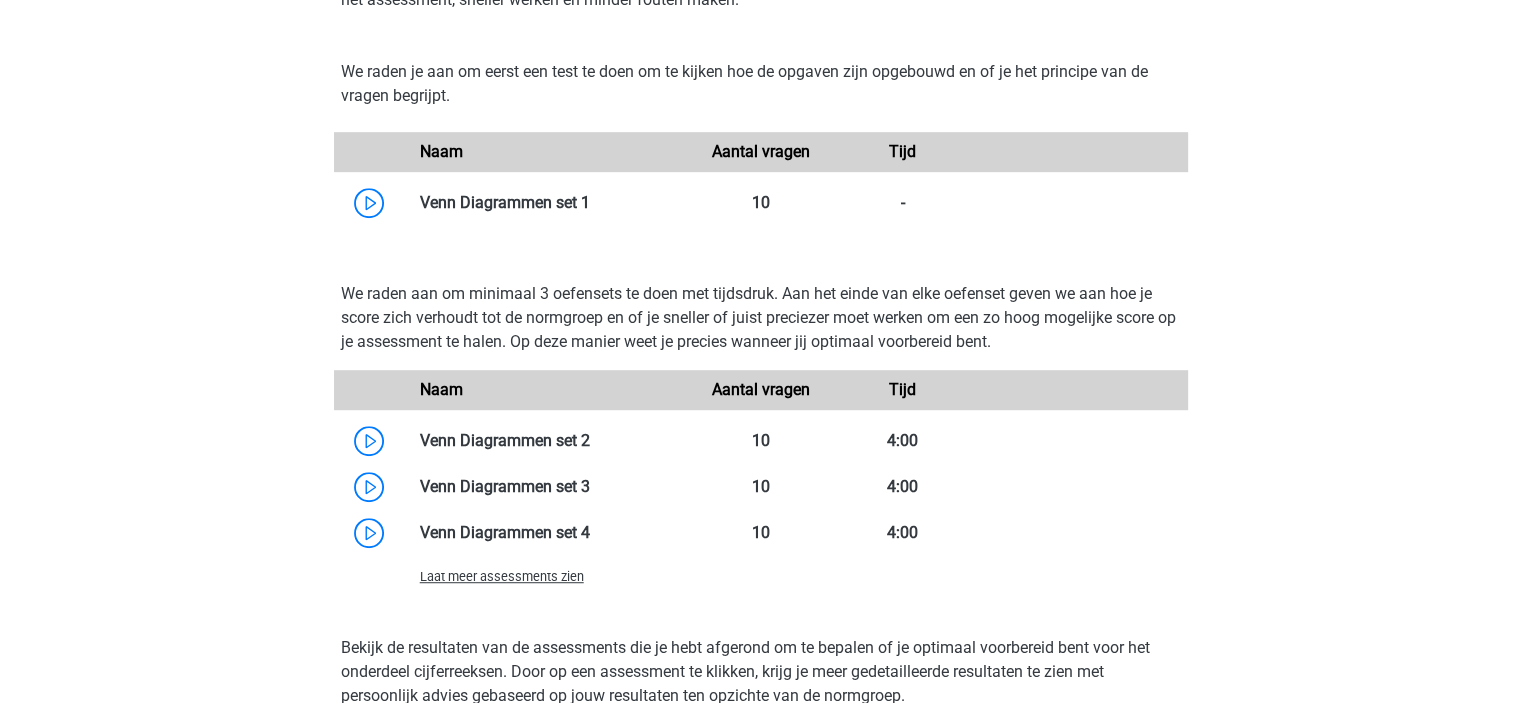 scroll, scrollTop: 1200, scrollLeft: 0, axis: vertical 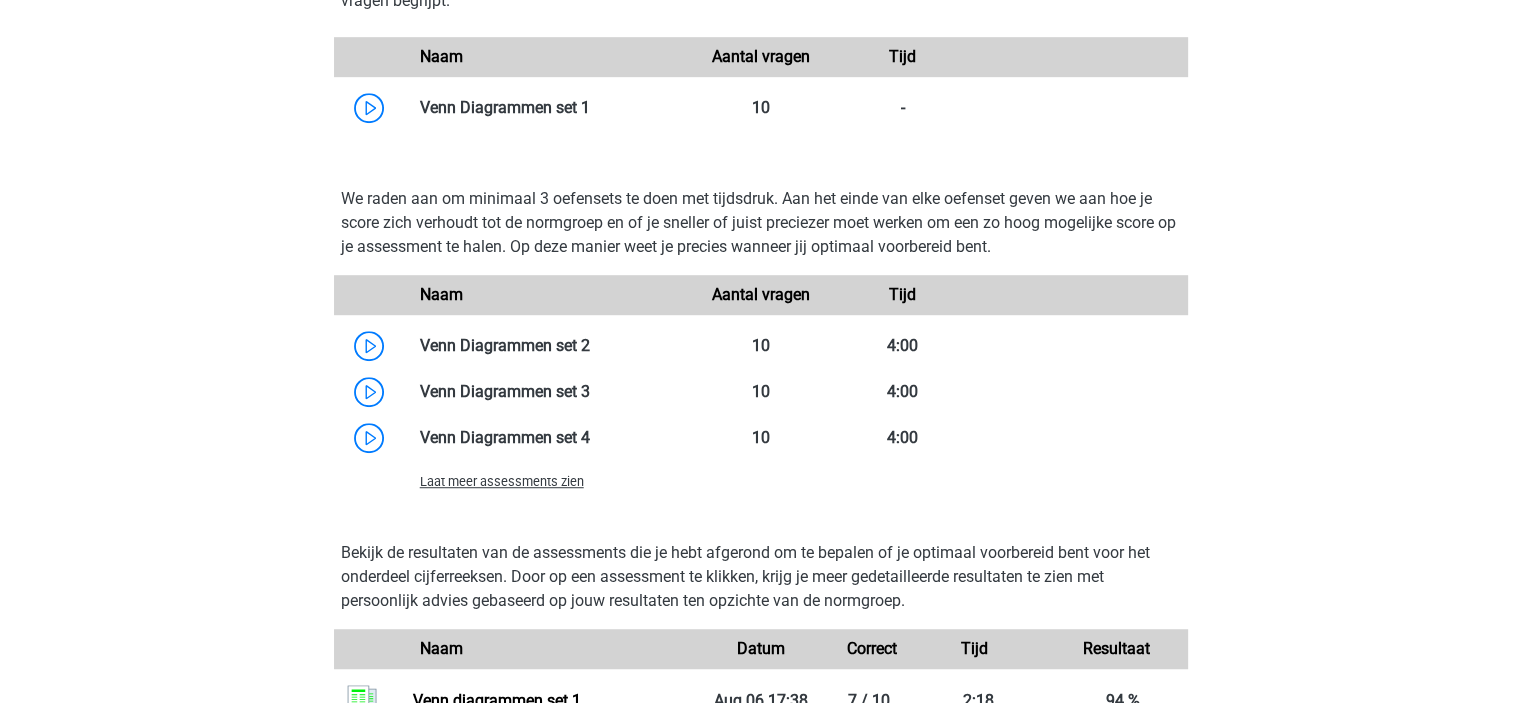 click on "Laat meer assessments zien" at bounding box center [502, 481] 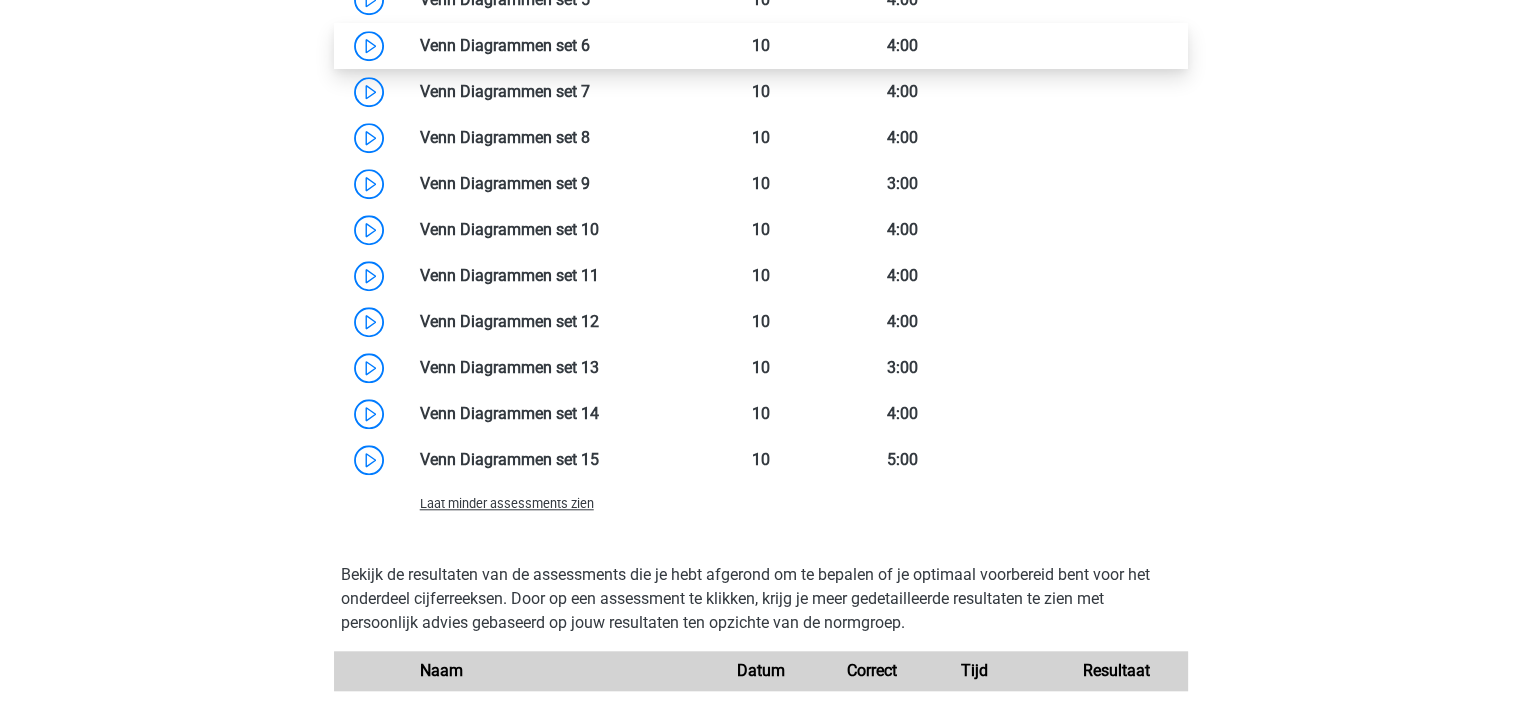 scroll, scrollTop: 1800, scrollLeft: 0, axis: vertical 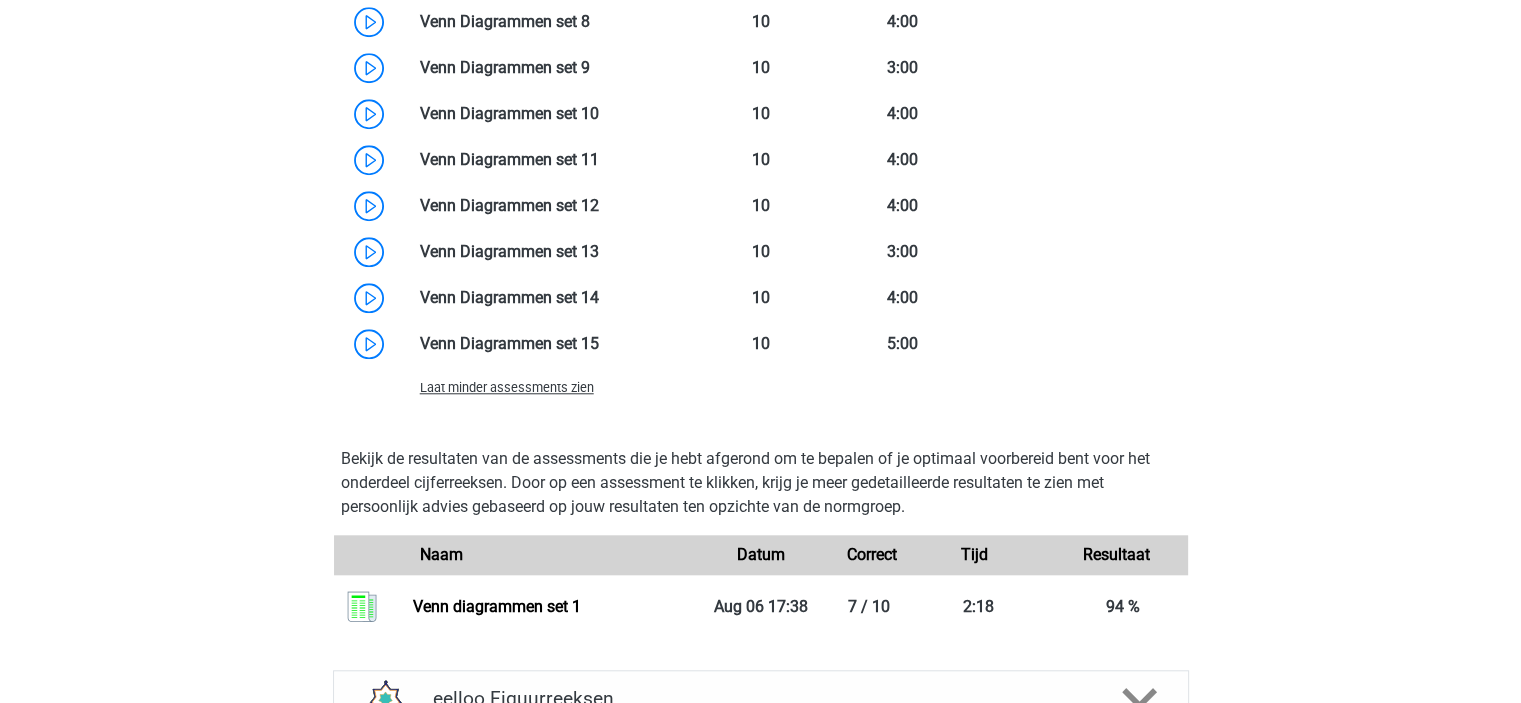 click on "Laat minder assessments zien" at bounding box center [507, 387] 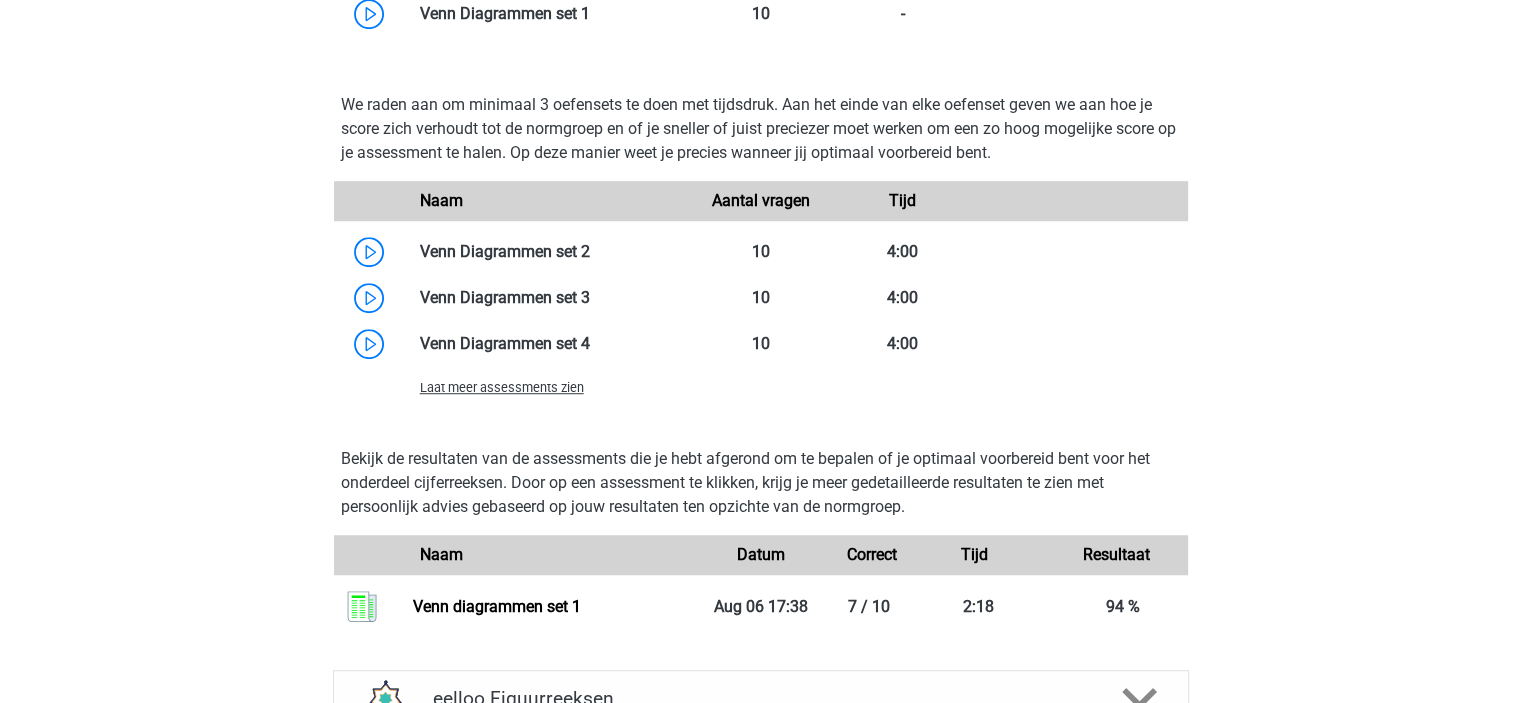 scroll, scrollTop: 794, scrollLeft: 0, axis: vertical 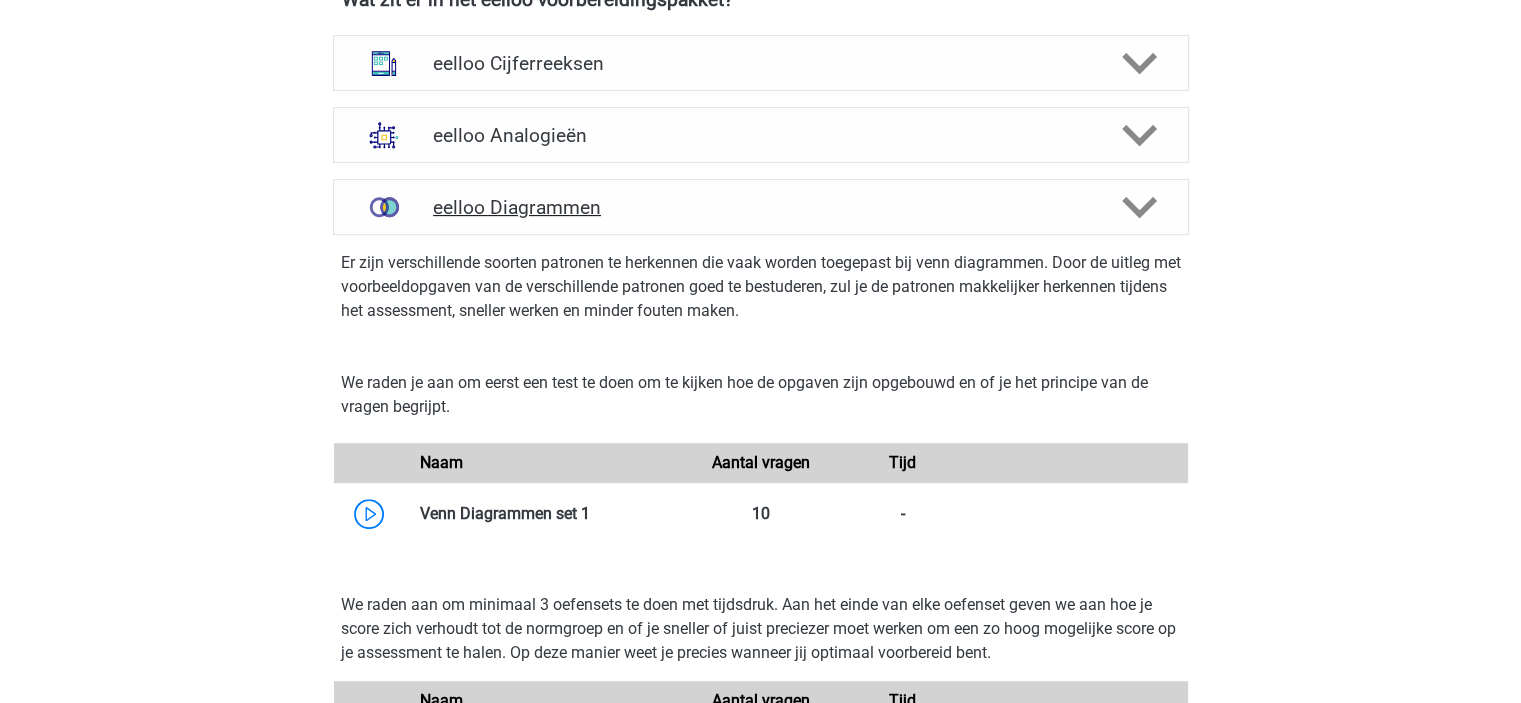 click 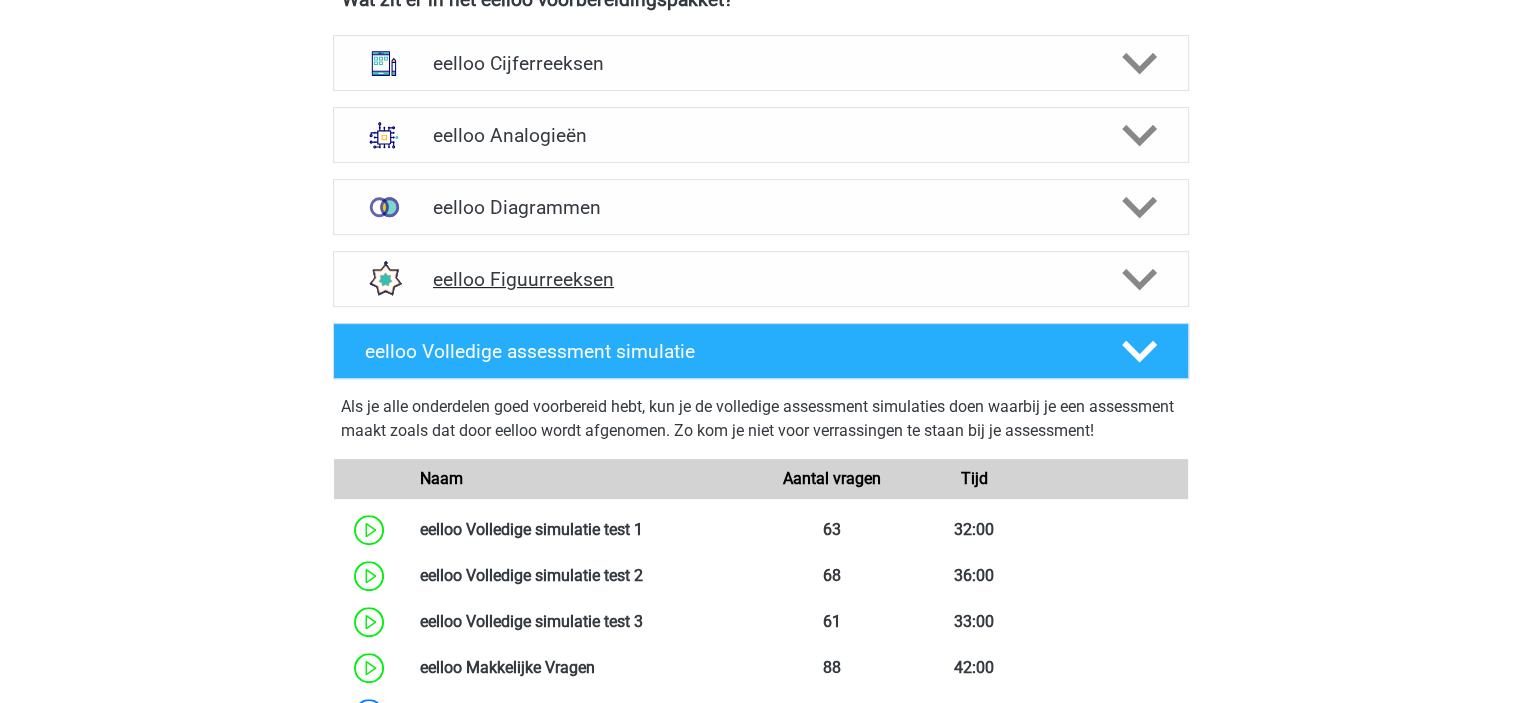 click on "eelloo Figuurreeksen" at bounding box center (761, 279) 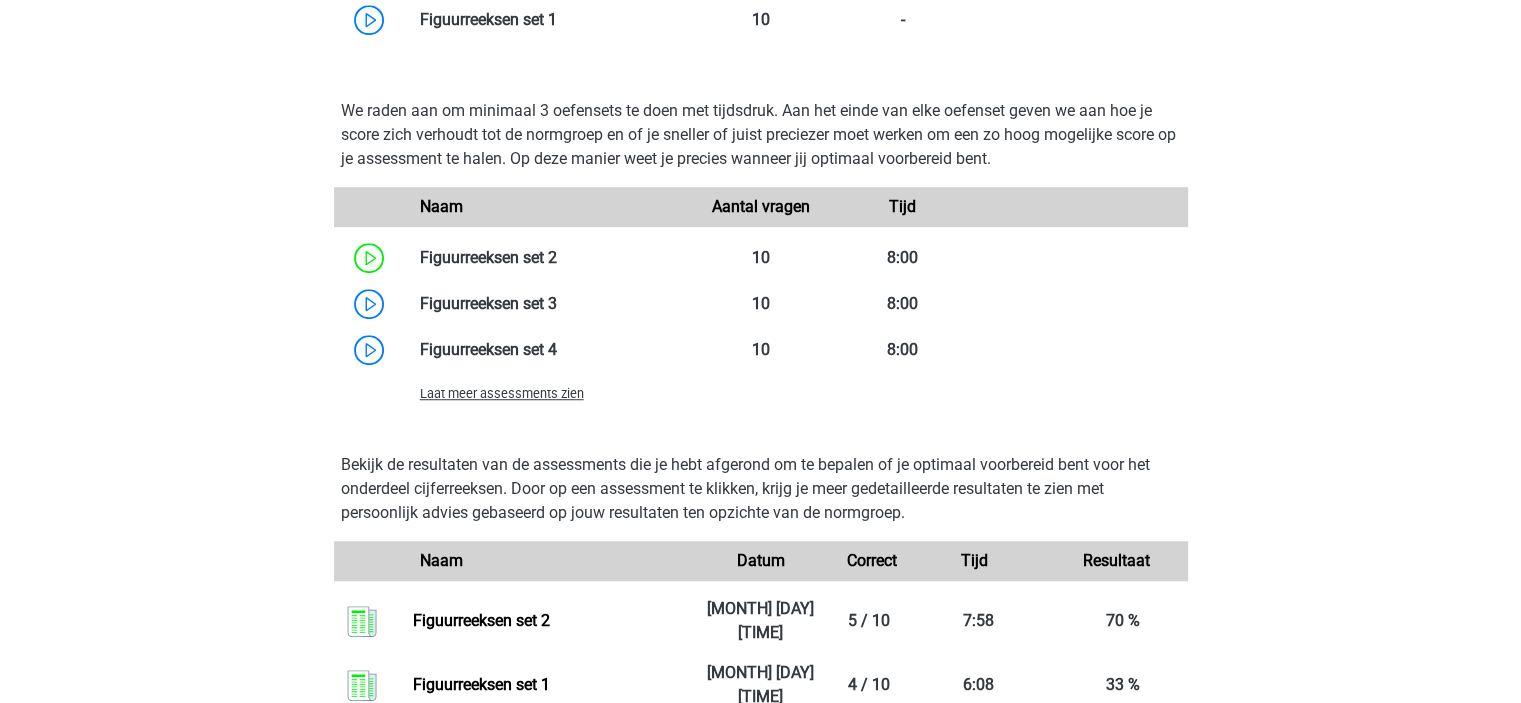 scroll, scrollTop: 1494, scrollLeft: 0, axis: vertical 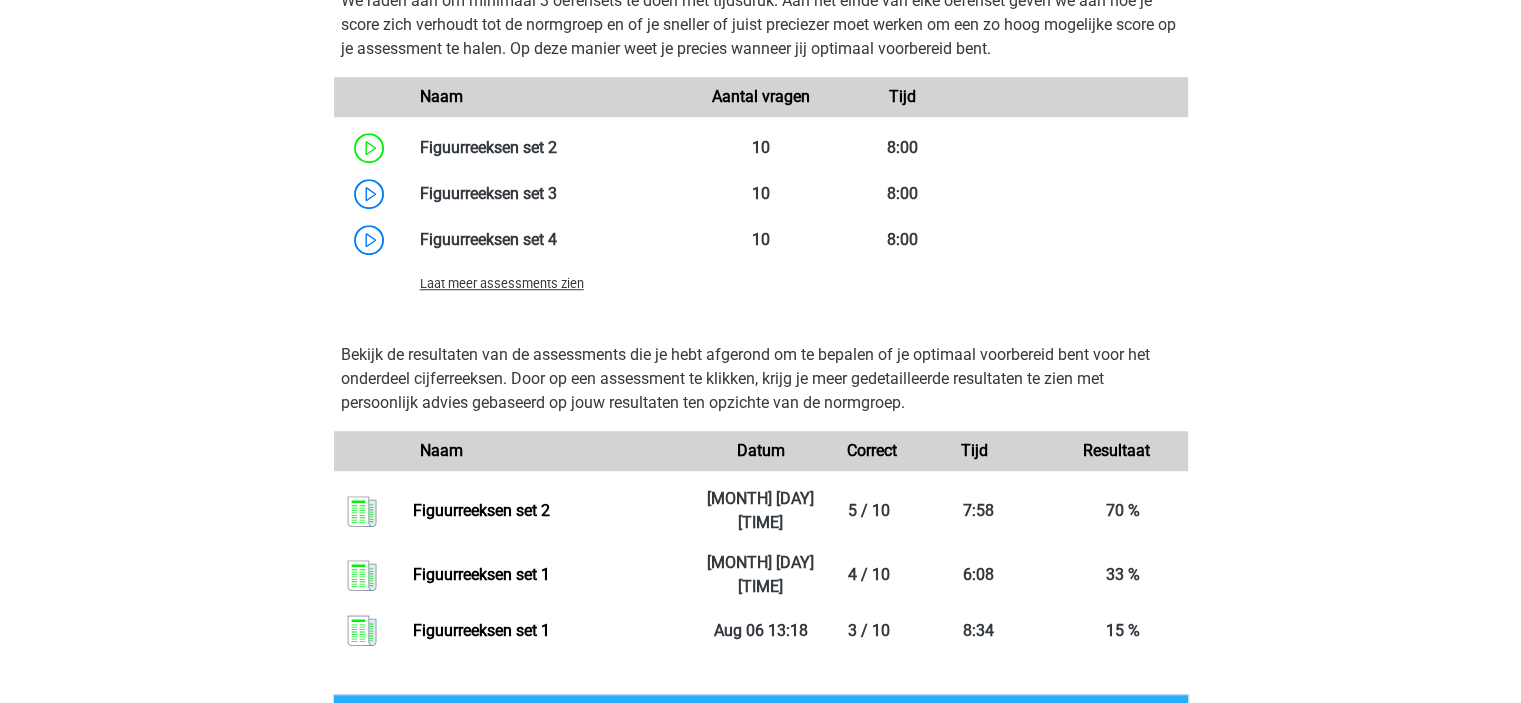 click on "Laat meer assessments zien" at bounding box center (502, 283) 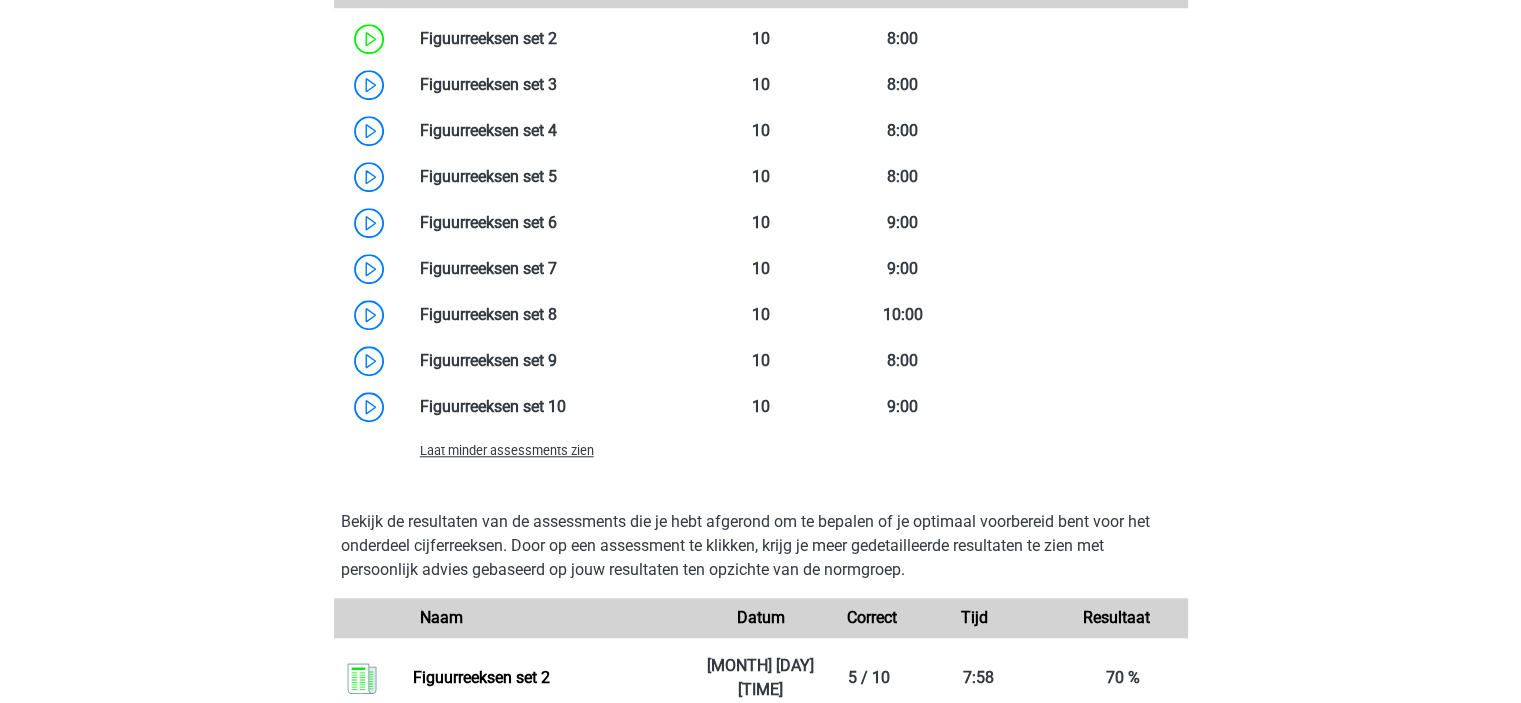 scroll, scrollTop: 1494, scrollLeft: 0, axis: vertical 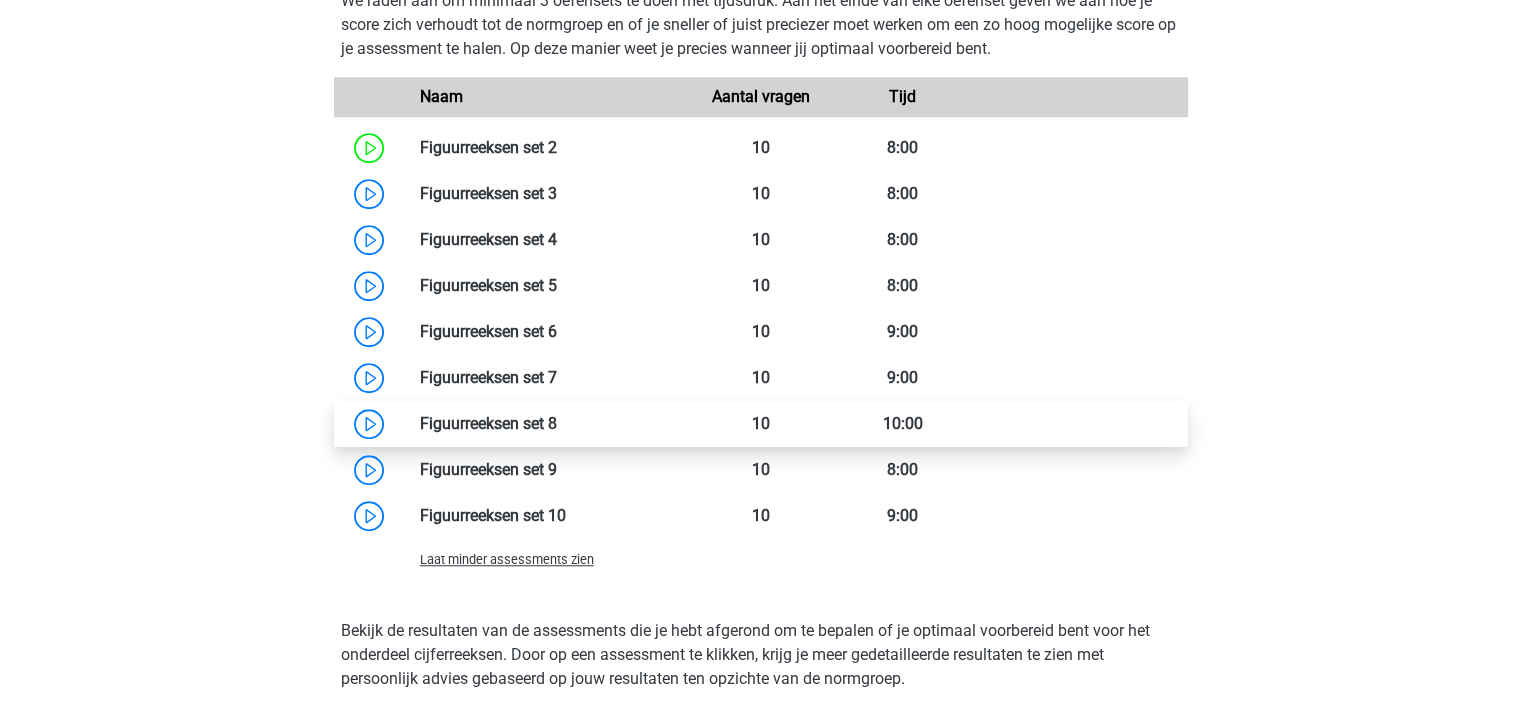 click at bounding box center [557, 423] 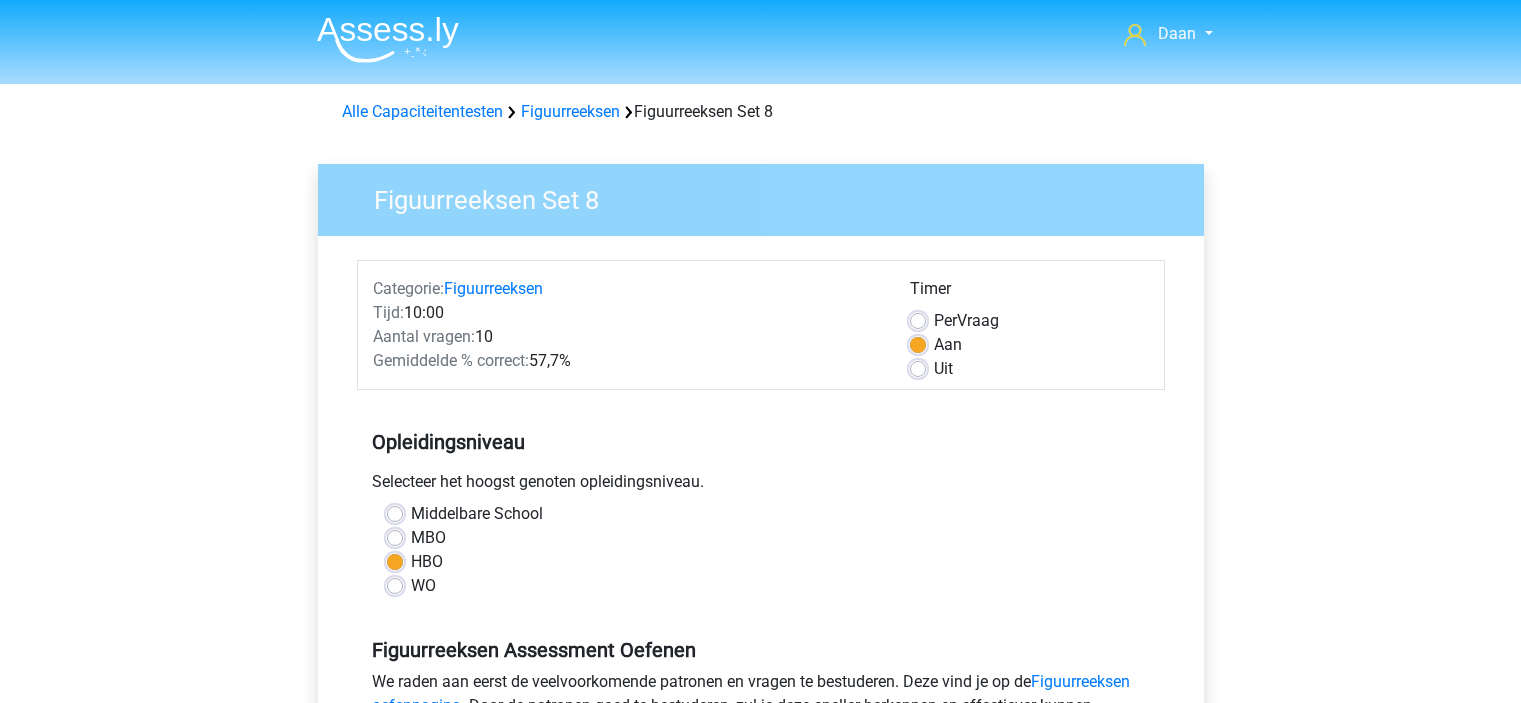 scroll, scrollTop: 0, scrollLeft: 0, axis: both 